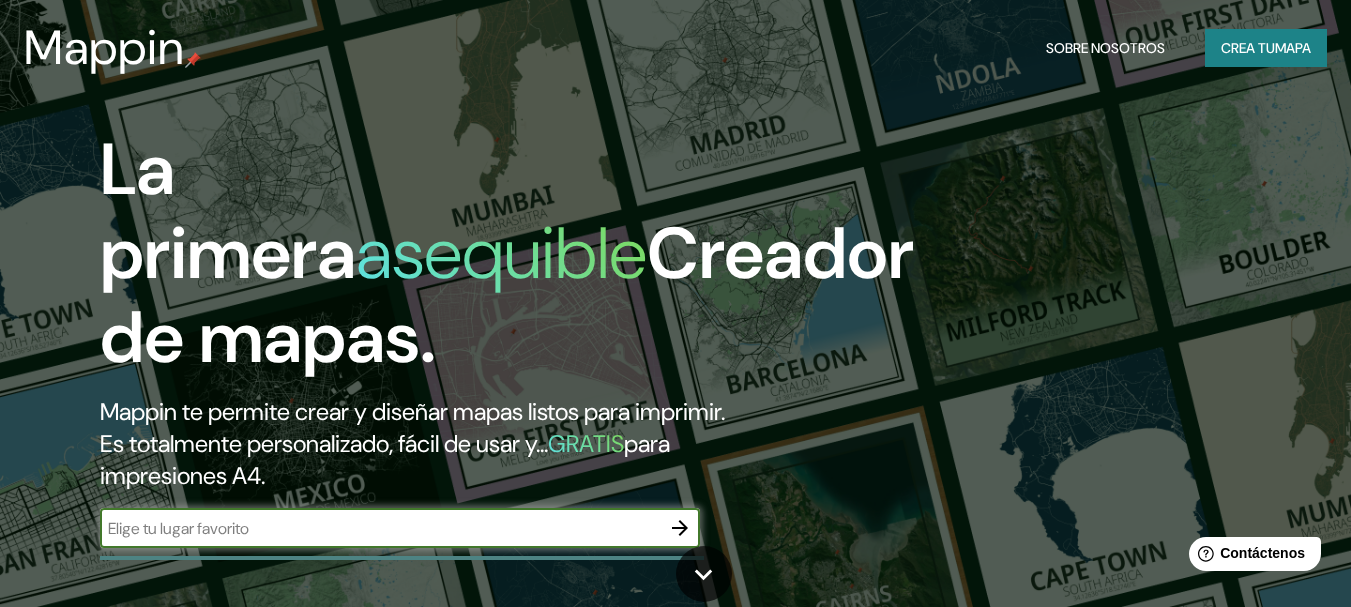 scroll, scrollTop: 0, scrollLeft: 0, axis: both 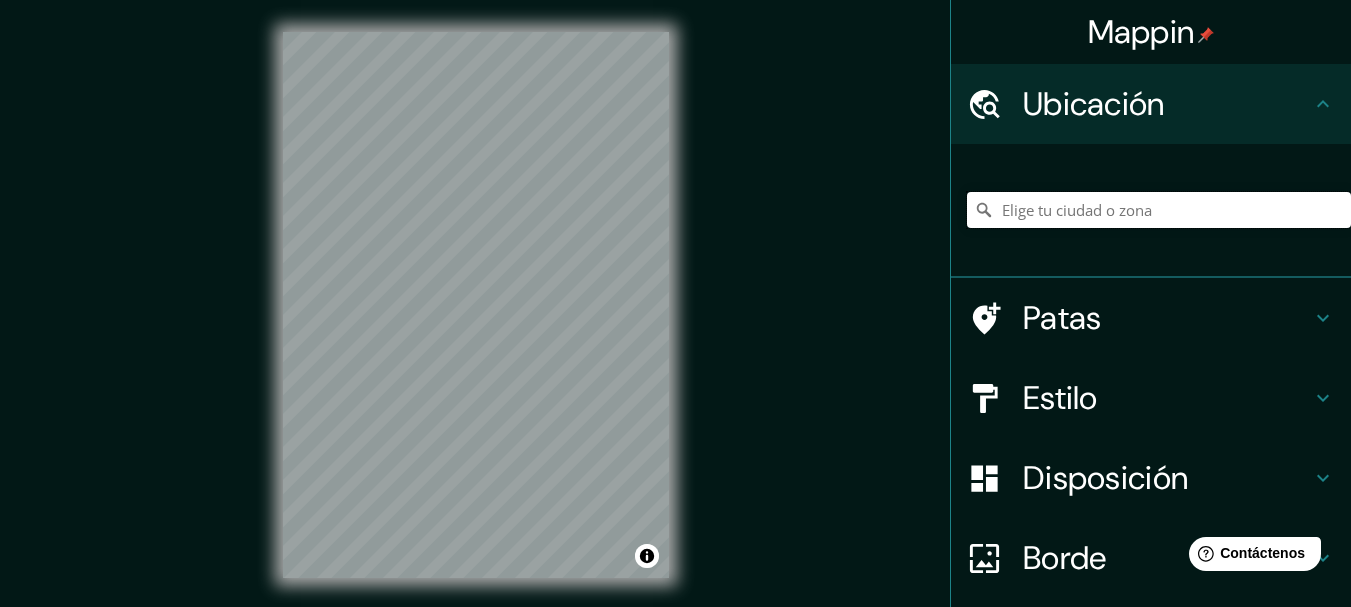 click at bounding box center (1159, 210) 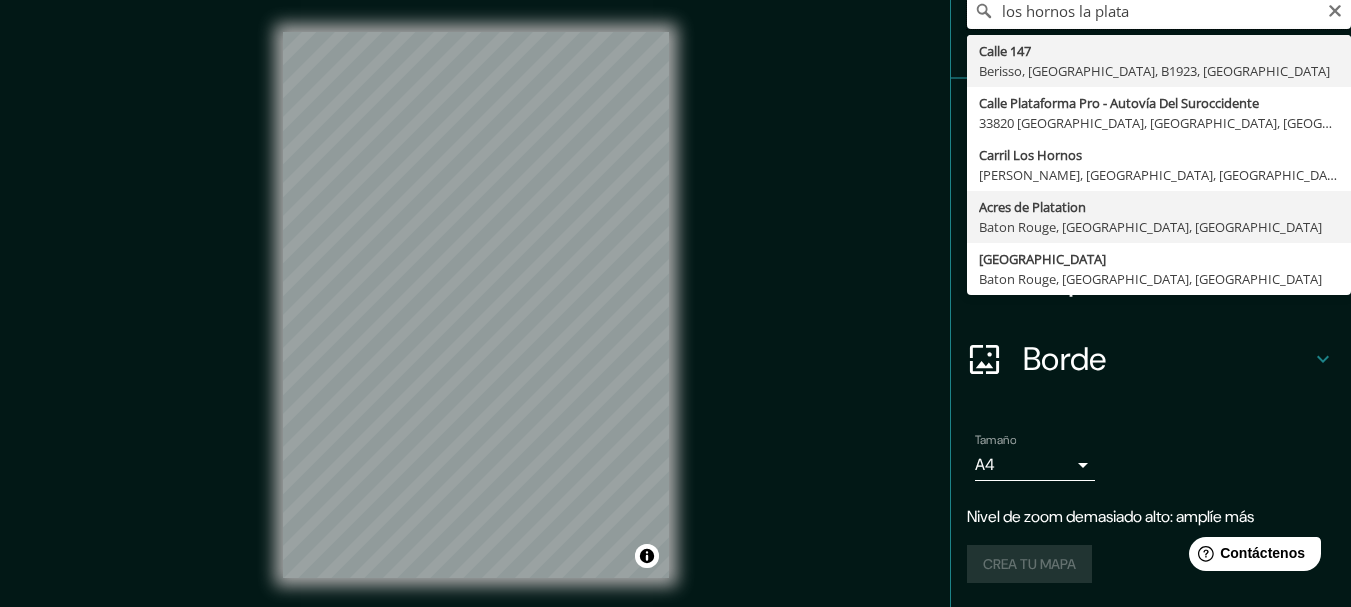 scroll, scrollTop: 0, scrollLeft: 0, axis: both 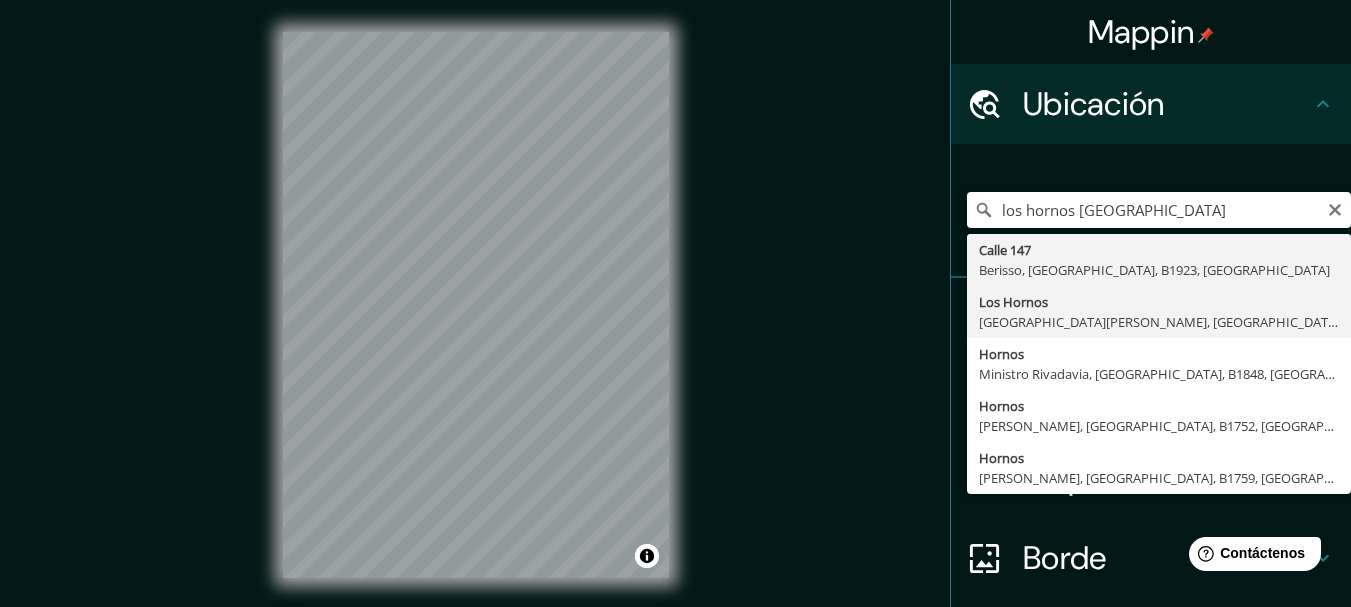 type on "[GEOGRAPHIC_DATA], [GEOGRAPHIC_DATA][PERSON_NAME], [GEOGRAPHIC_DATA], B6550, [GEOGRAPHIC_DATA]" 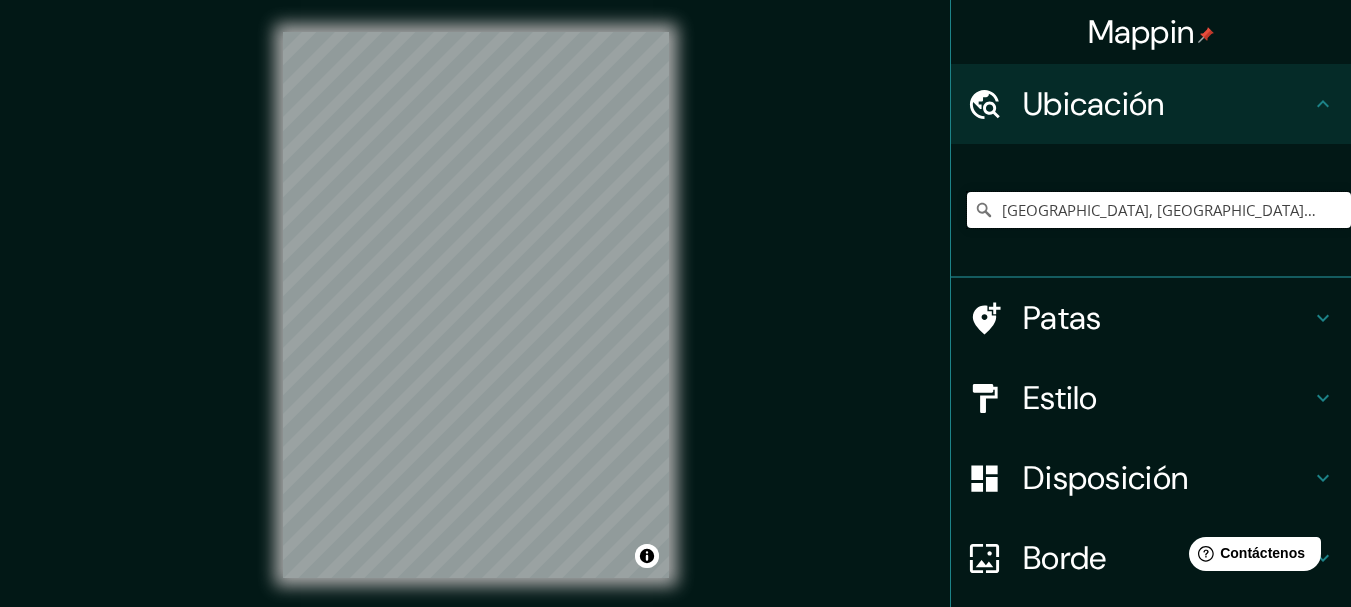scroll, scrollTop: 0, scrollLeft: 0, axis: both 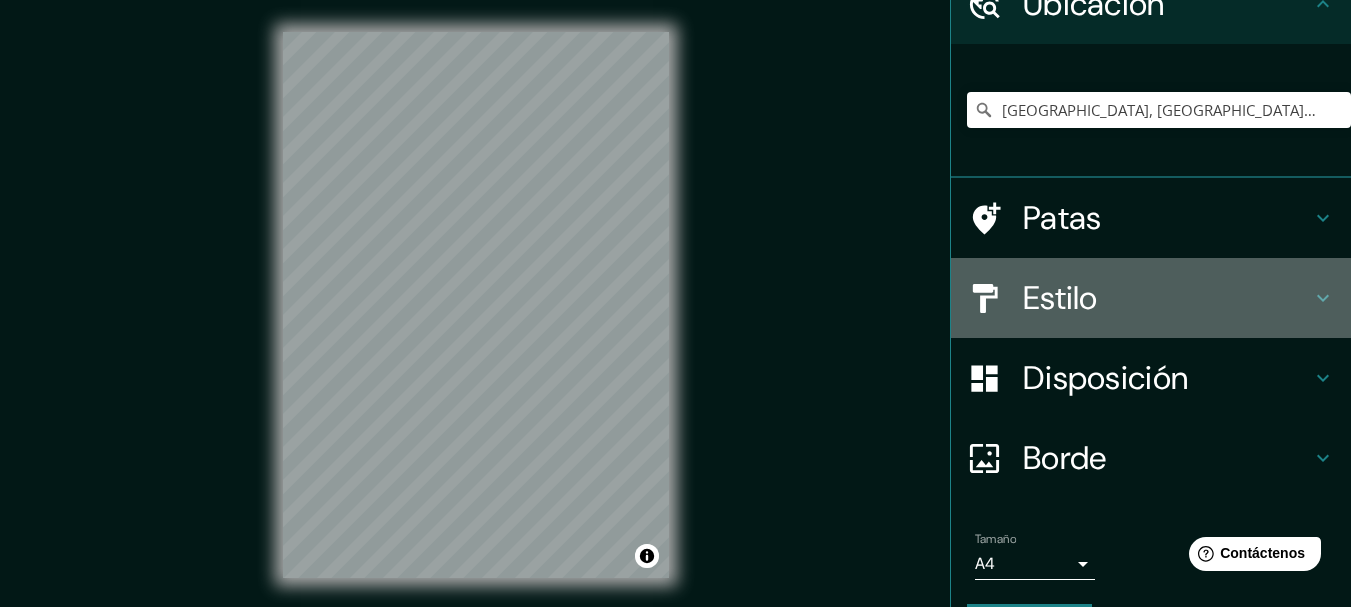 click 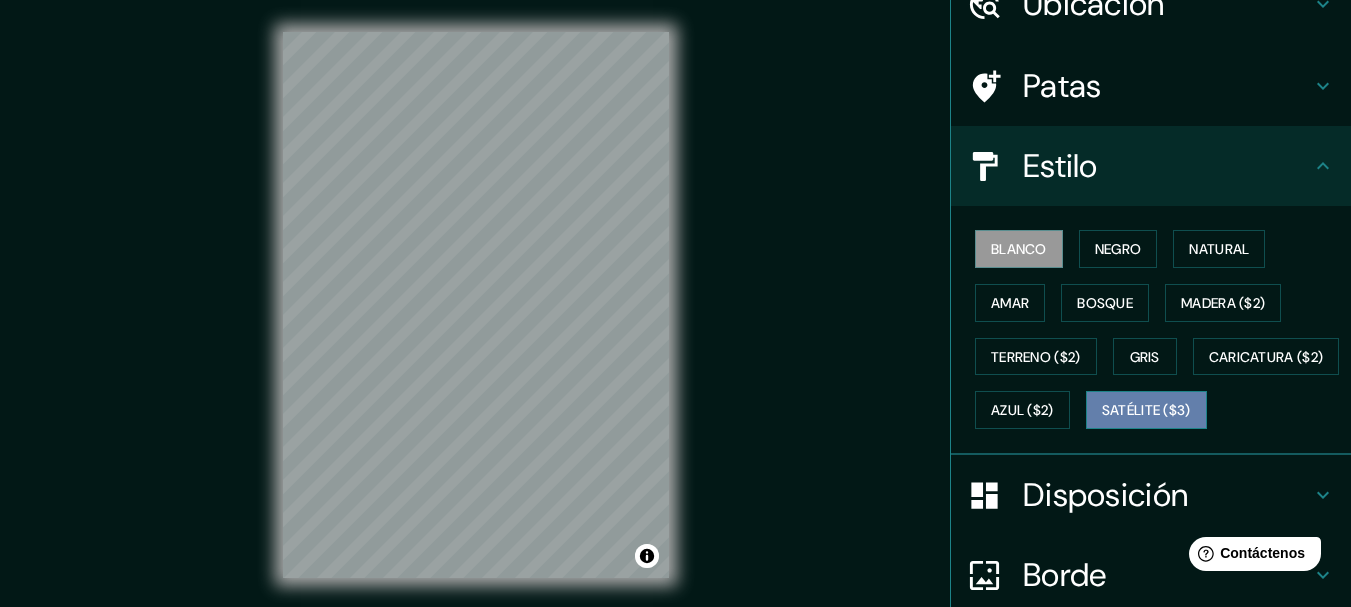click on "Satélite ($3)" at bounding box center (1146, 411) 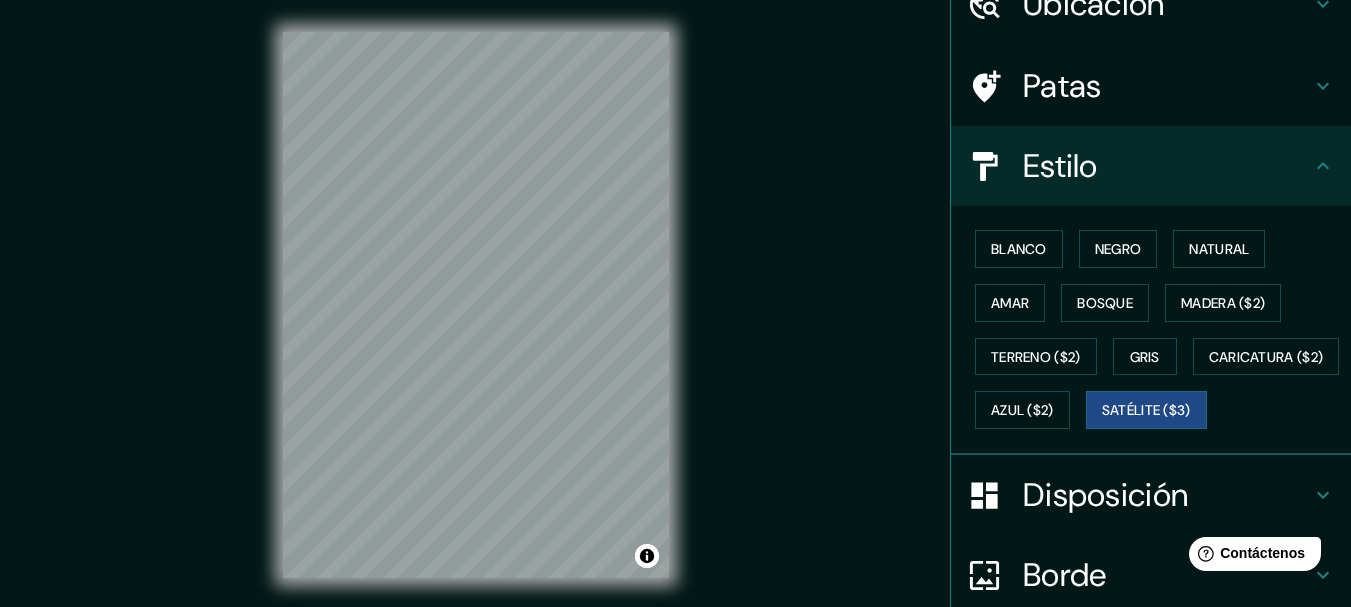 type 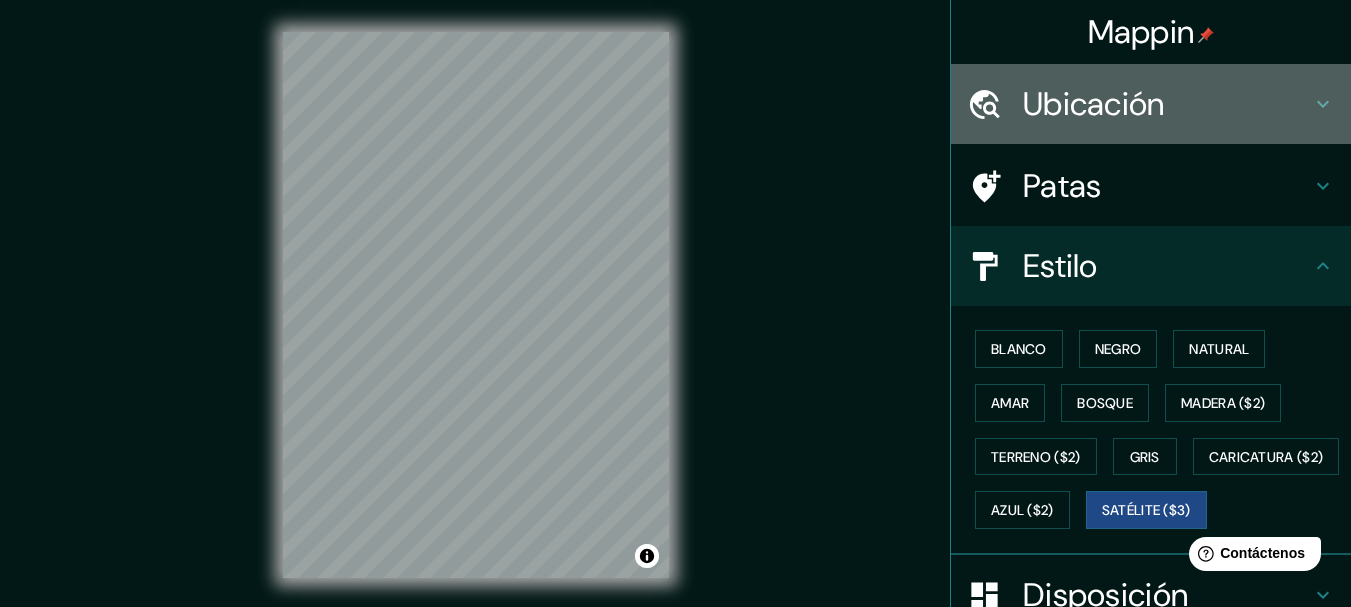 click 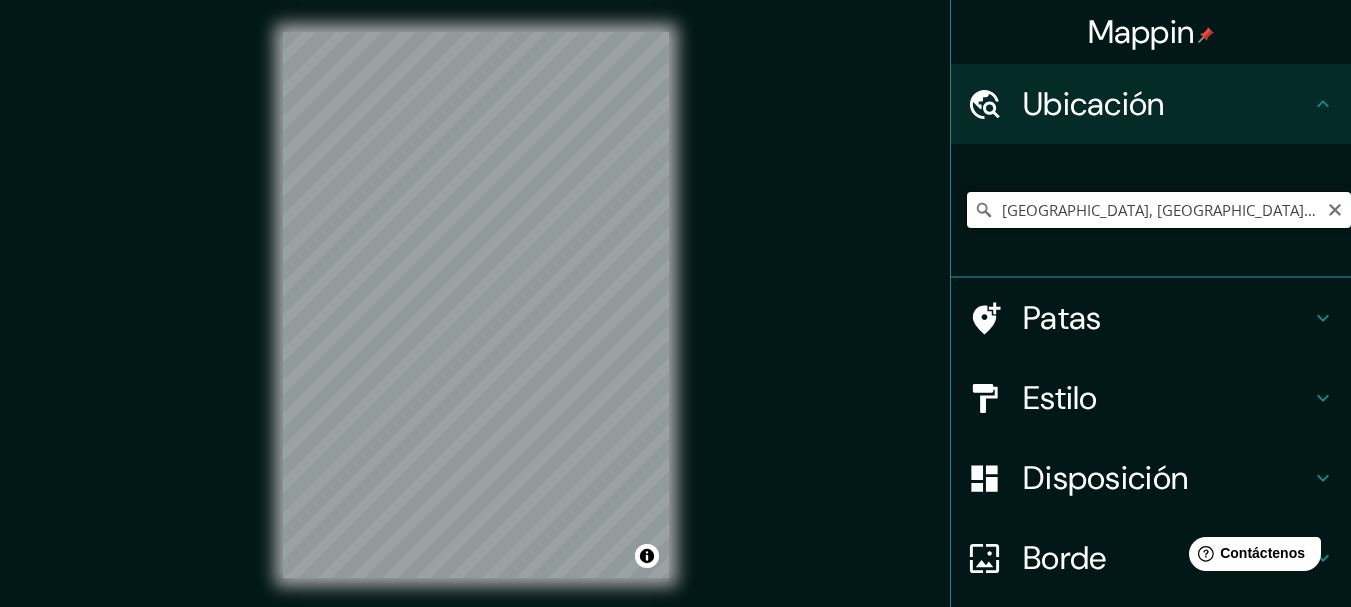 click on "[GEOGRAPHIC_DATA], [GEOGRAPHIC_DATA][PERSON_NAME], [GEOGRAPHIC_DATA], B6550, [GEOGRAPHIC_DATA]" at bounding box center [1159, 210] 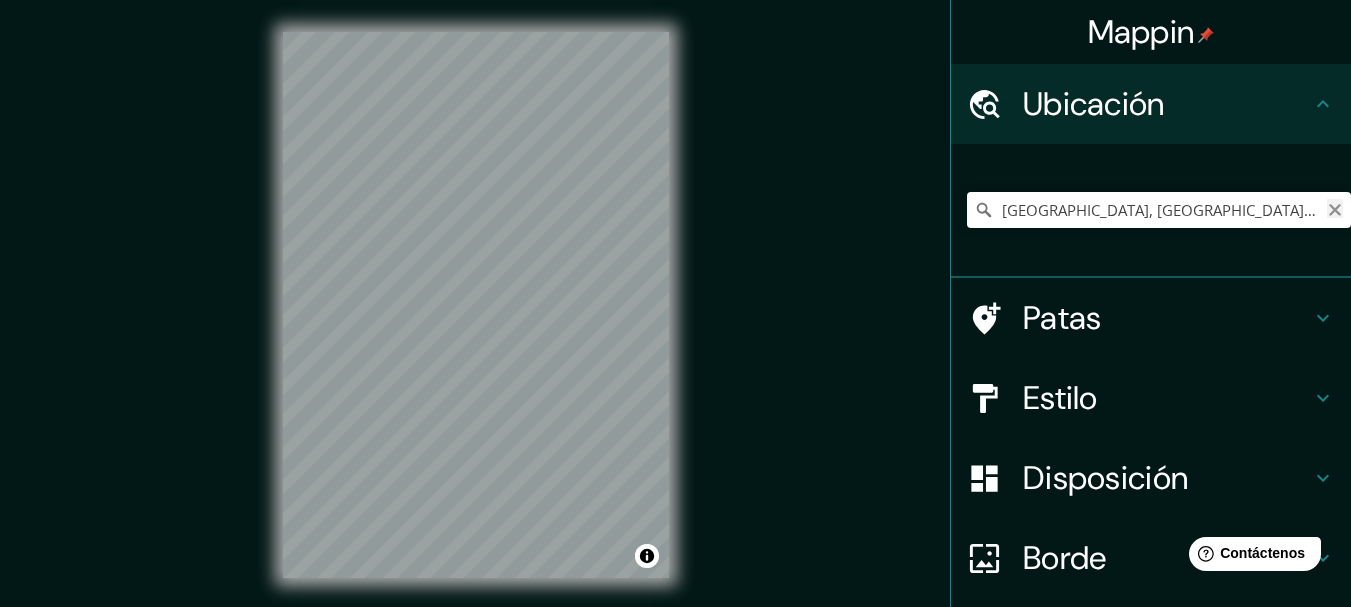 click 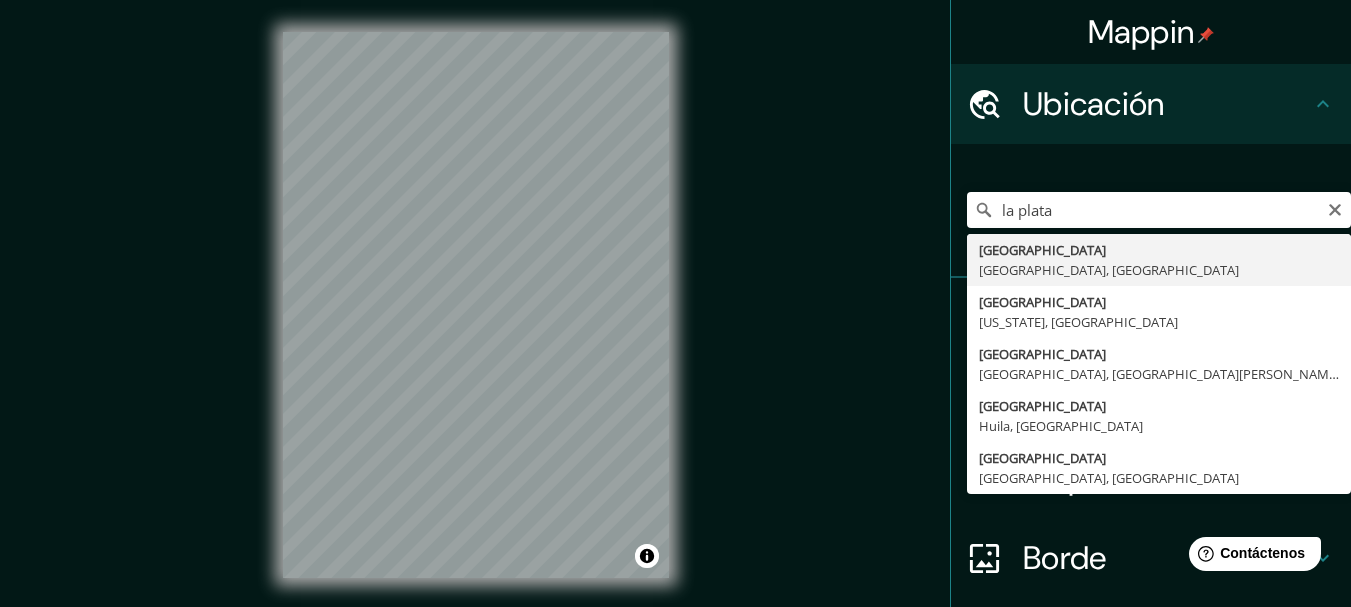 type on "[GEOGRAPHIC_DATA], [GEOGRAPHIC_DATA], [GEOGRAPHIC_DATA]" 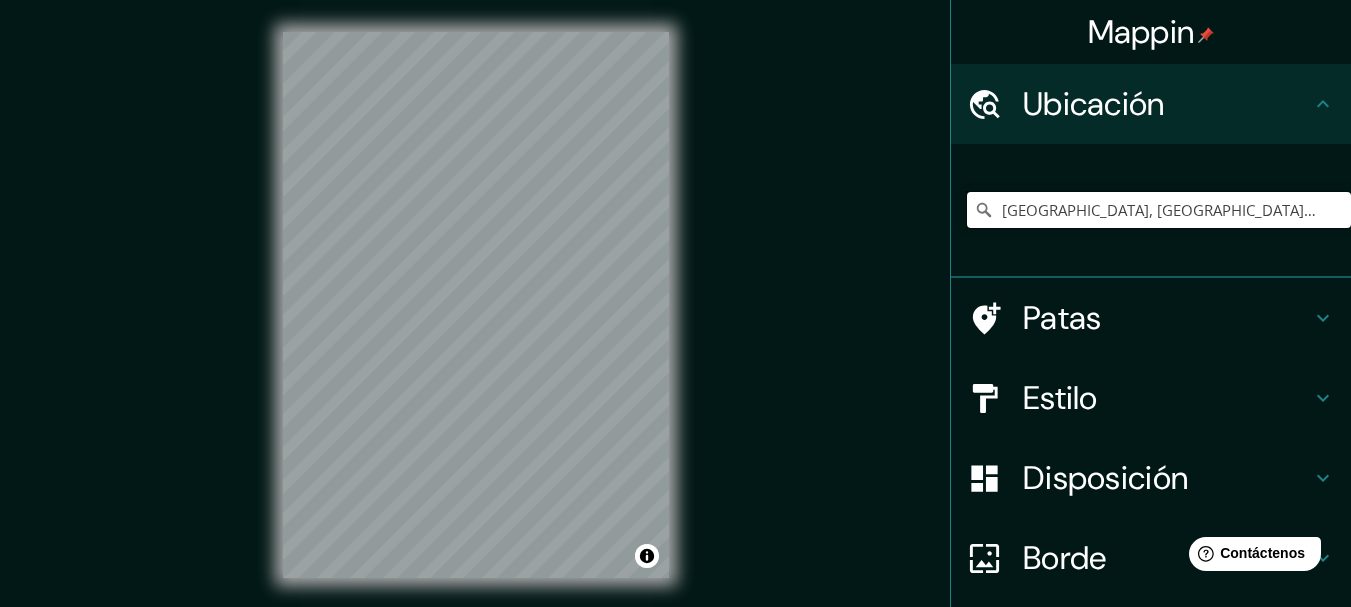 scroll, scrollTop: 0, scrollLeft: 0, axis: both 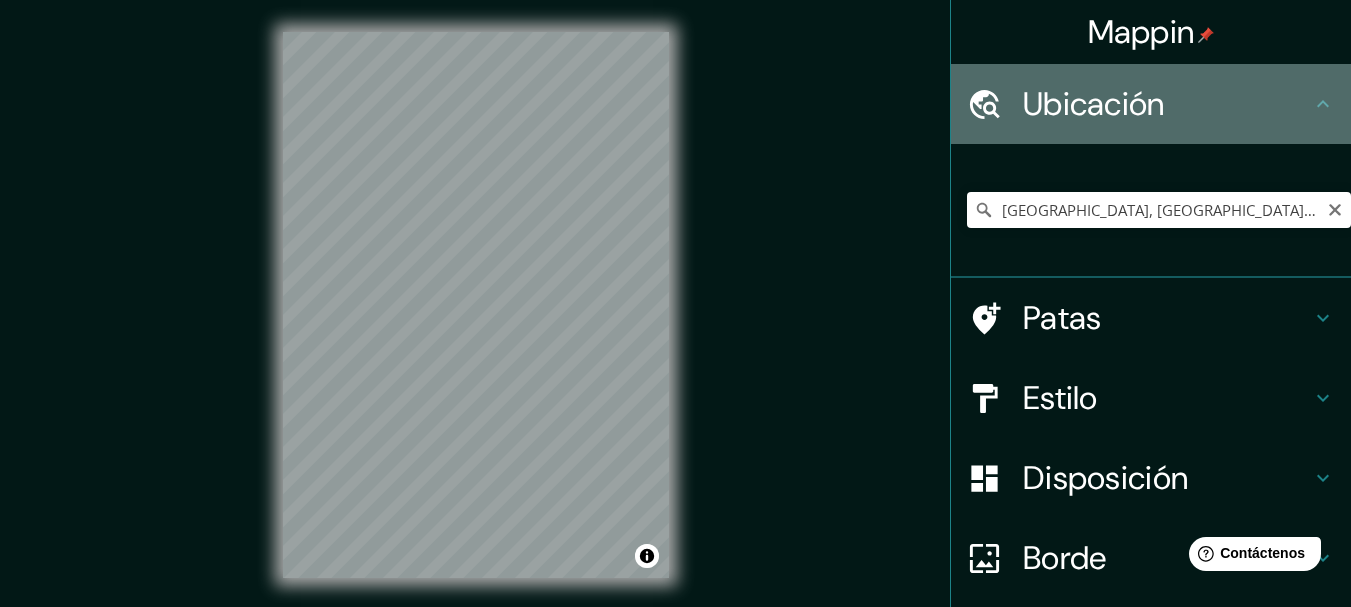 click 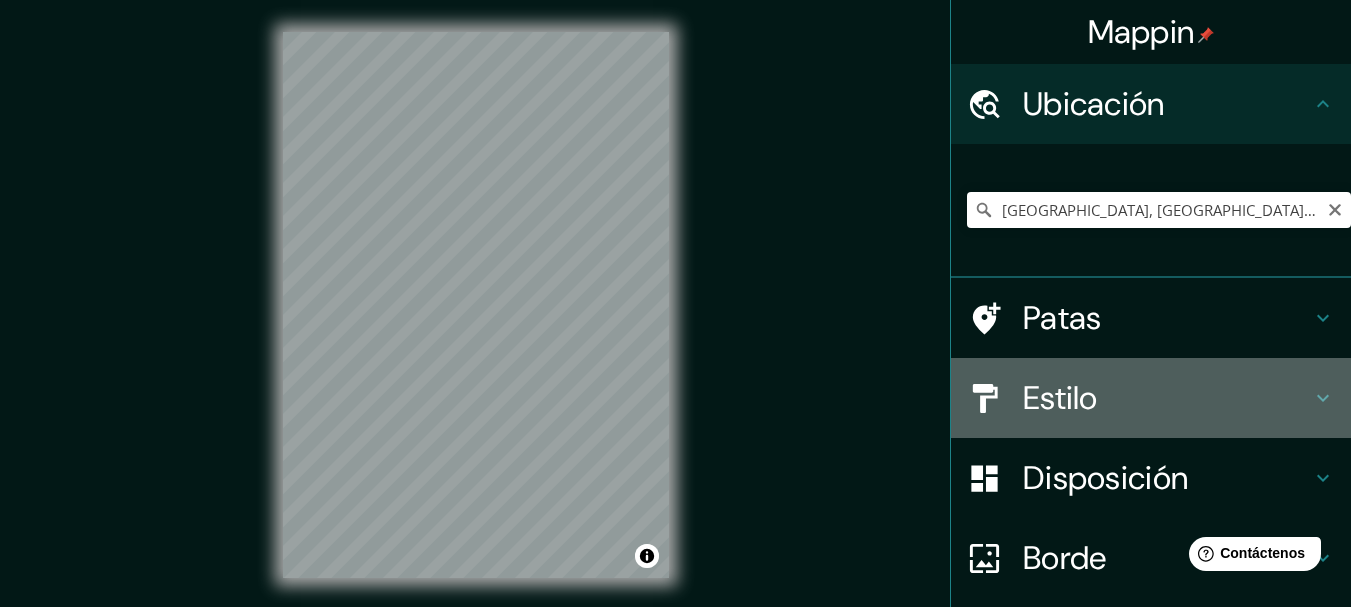 click 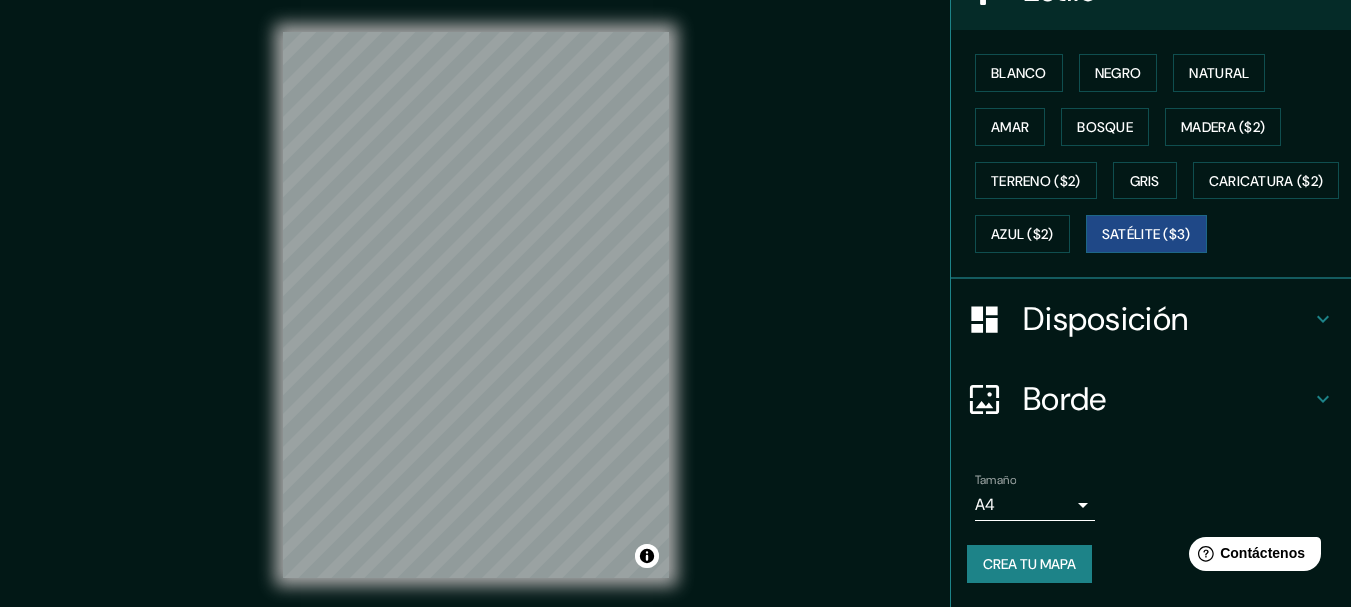 scroll, scrollTop: 100, scrollLeft: 0, axis: vertical 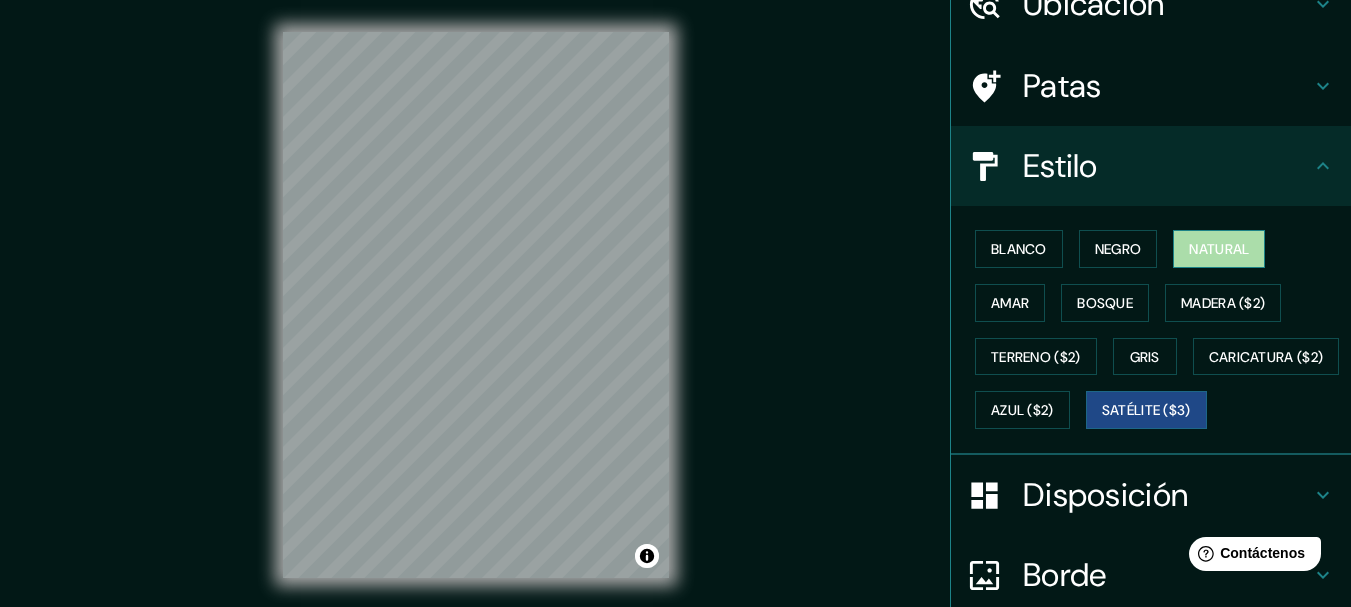 click on "Natural" at bounding box center (1219, 249) 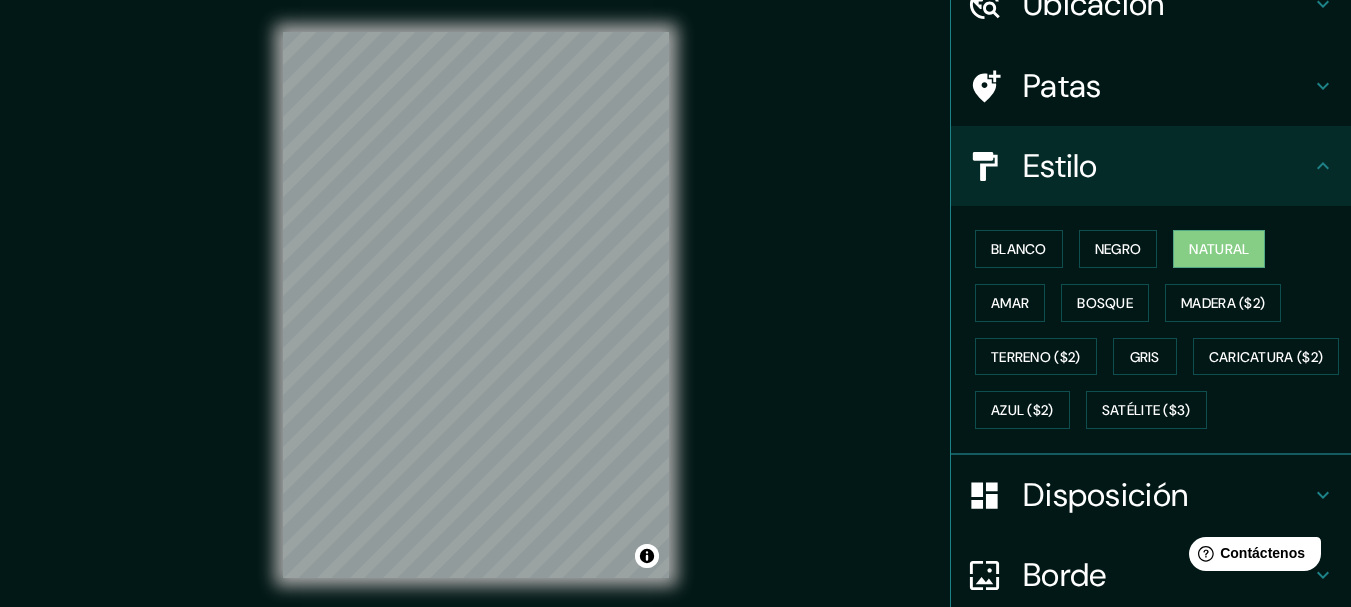 type 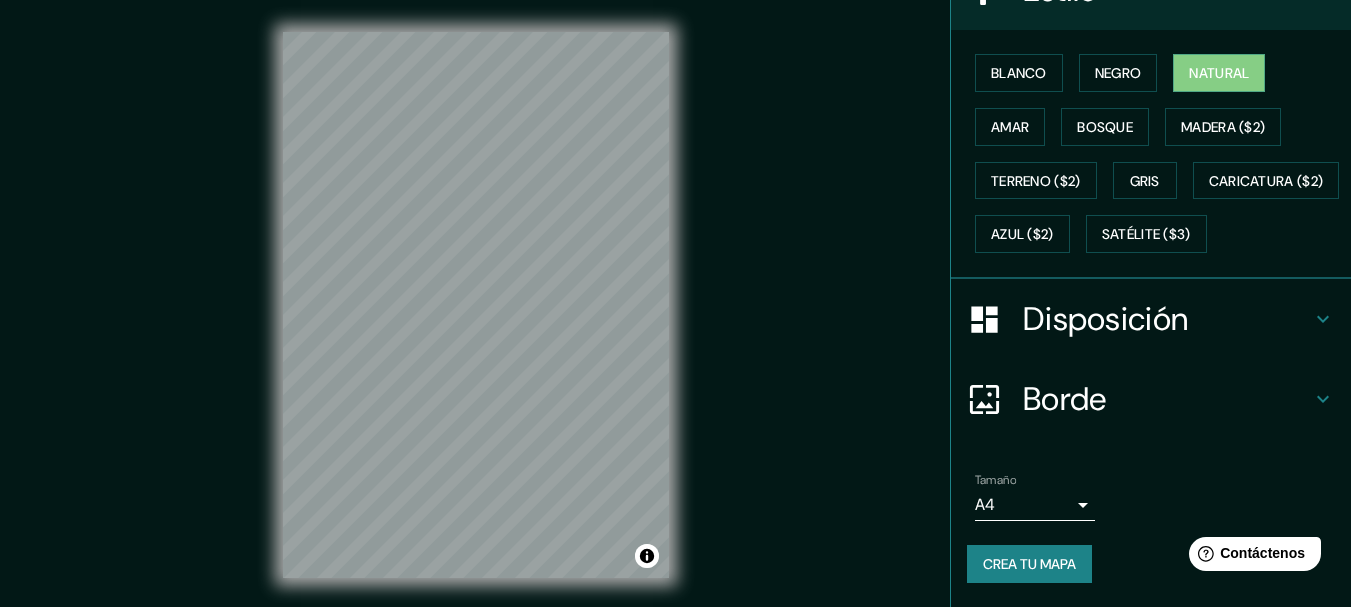 scroll, scrollTop: 329, scrollLeft: 0, axis: vertical 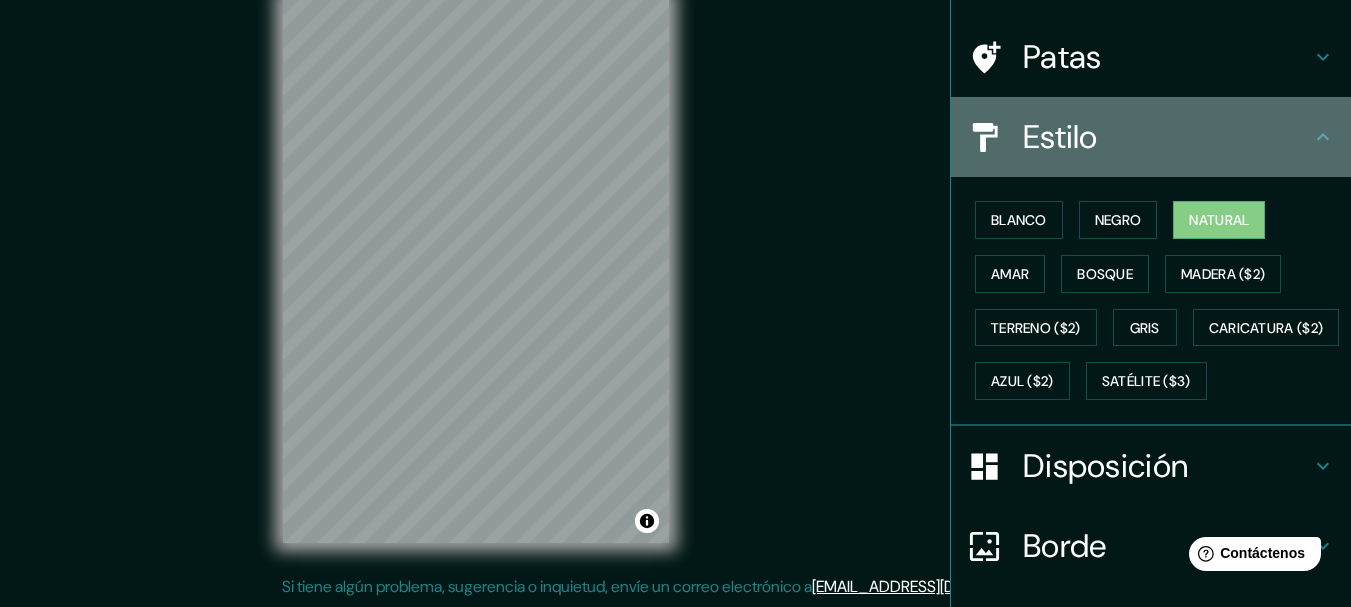 click 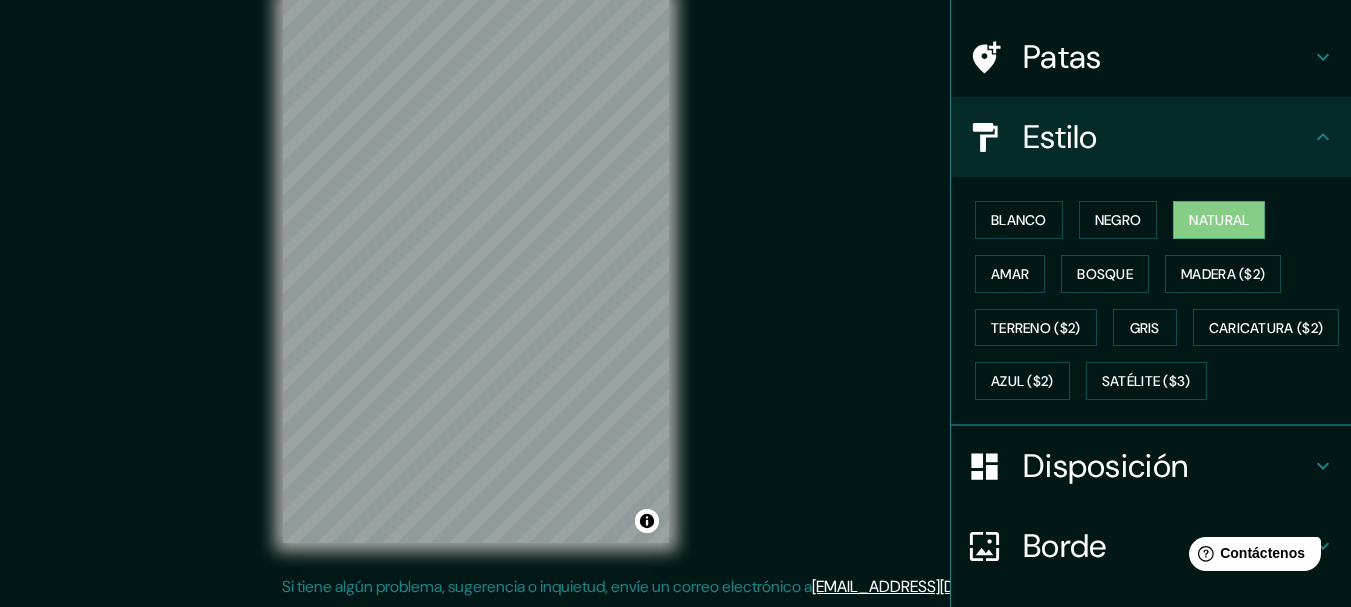 click 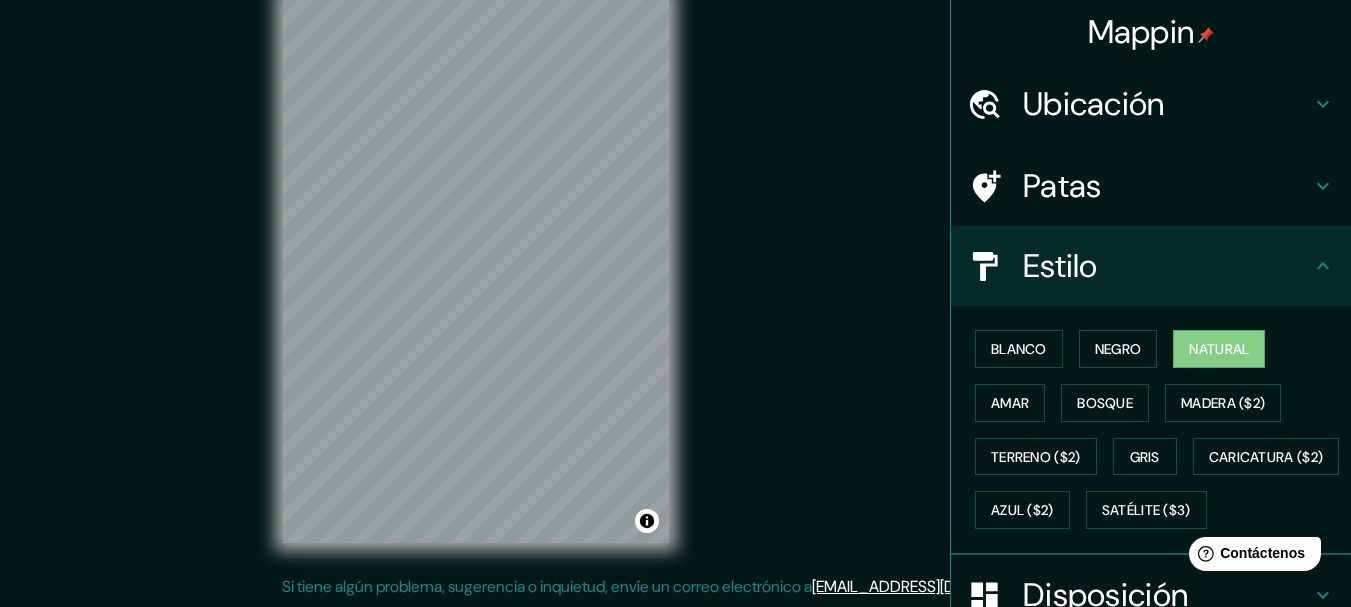 click 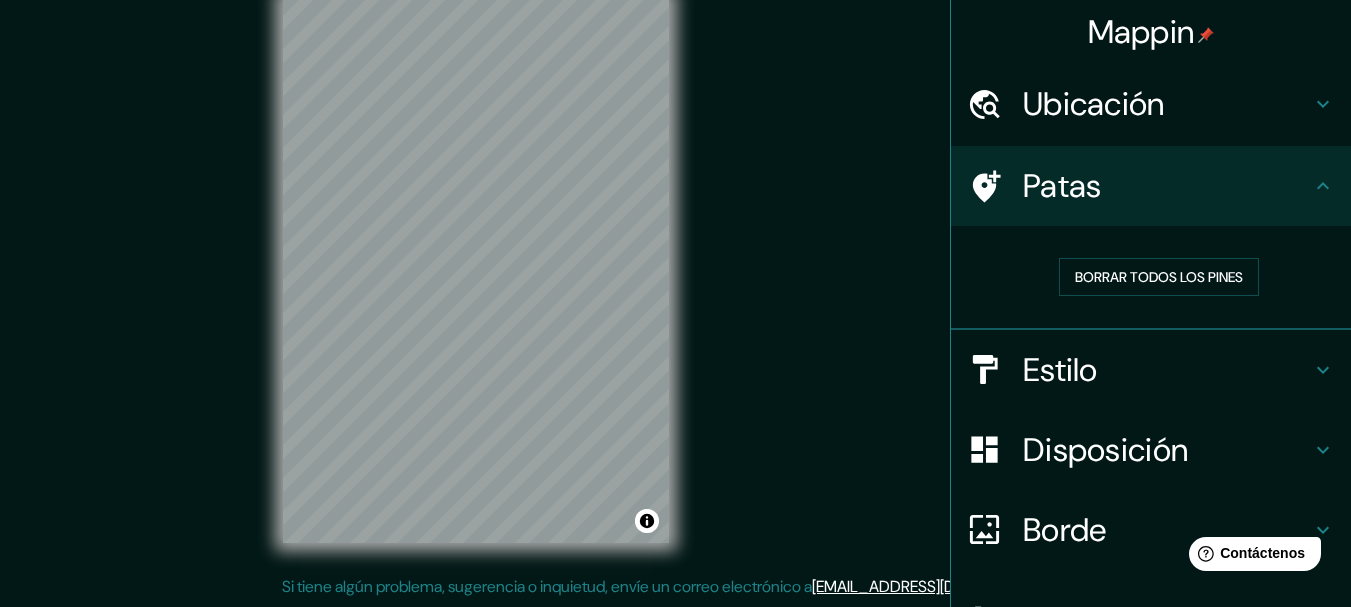 scroll, scrollTop: 130, scrollLeft: 0, axis: vertical 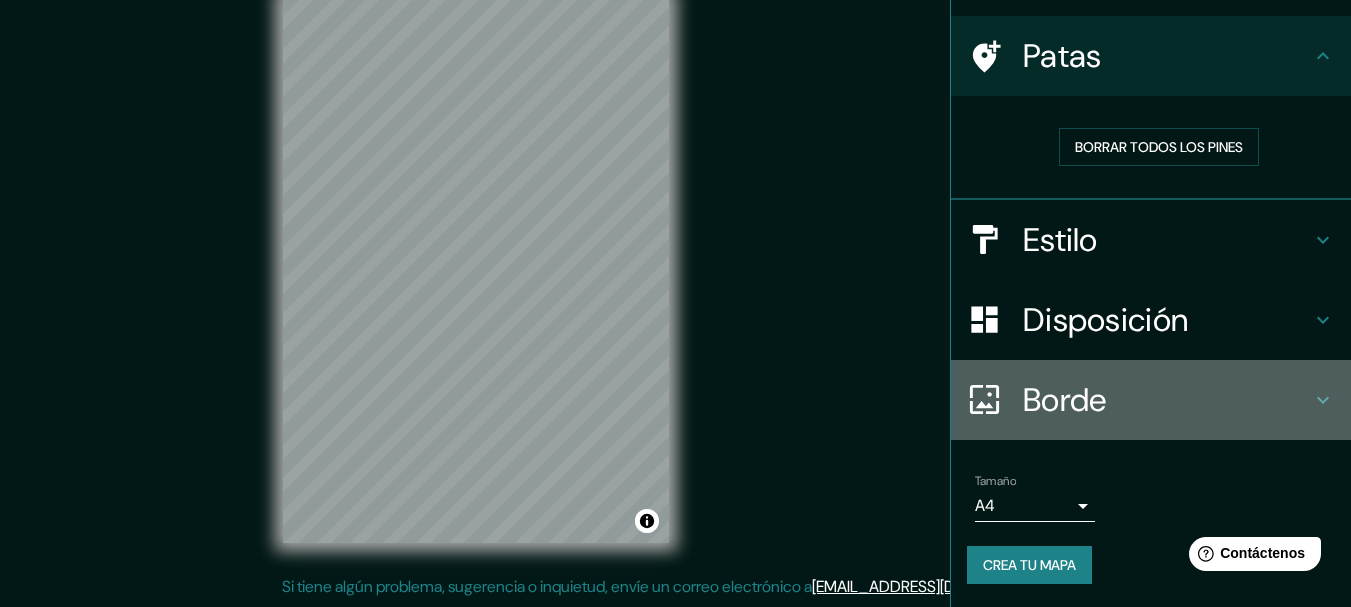 click 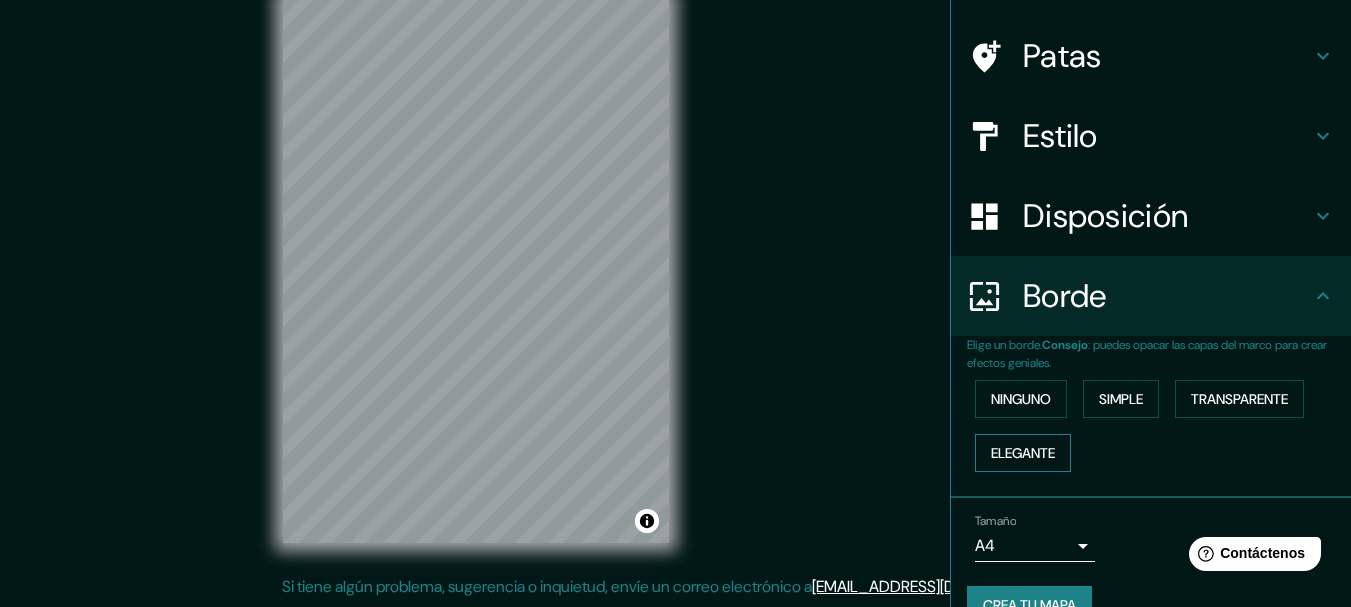 click on "Elegante" at bounding box center [1023, 453] 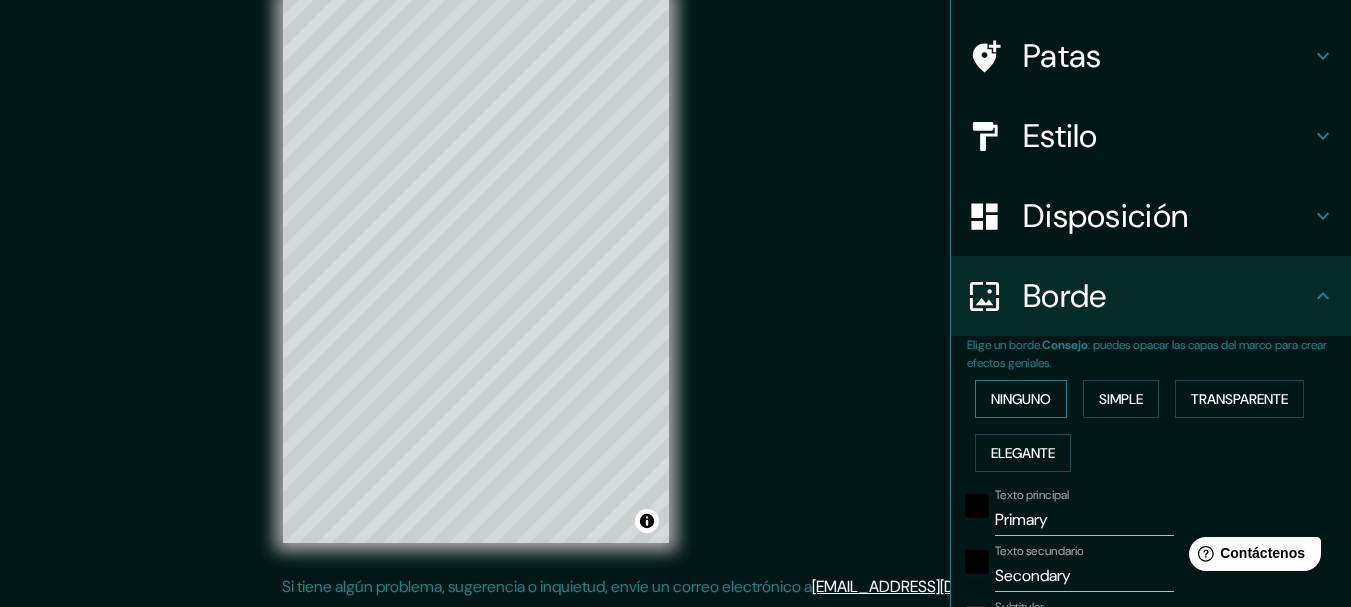 click on "Ninguno" at bounding box center (1021, 399) 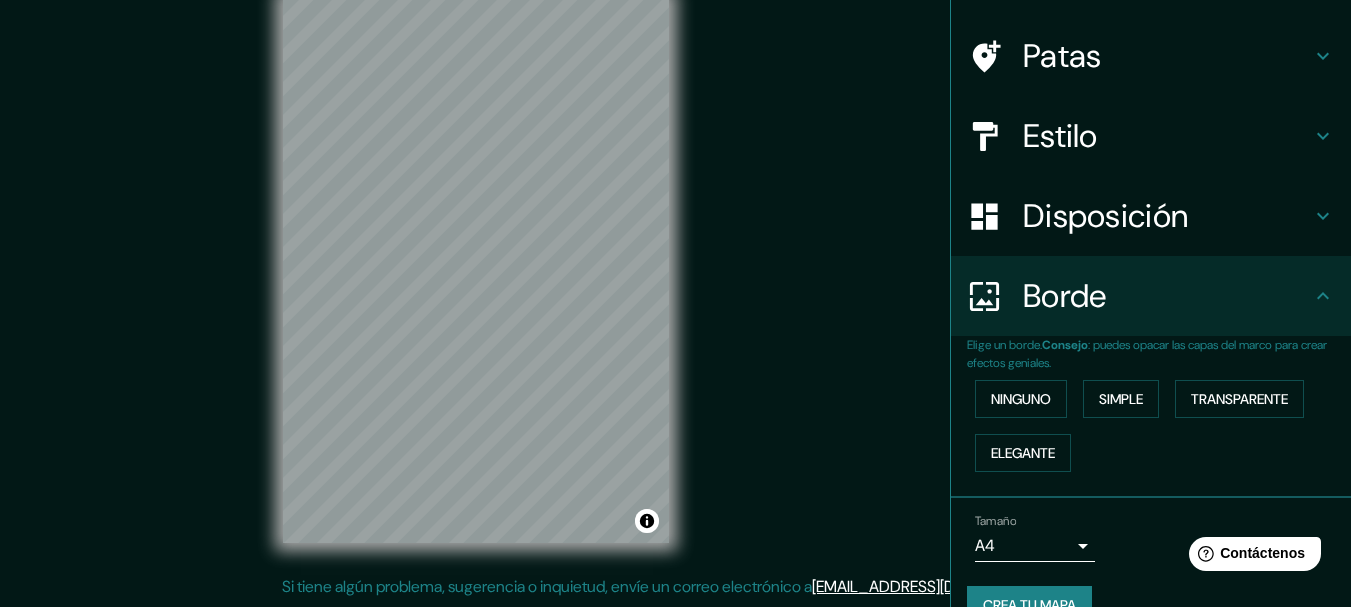 click 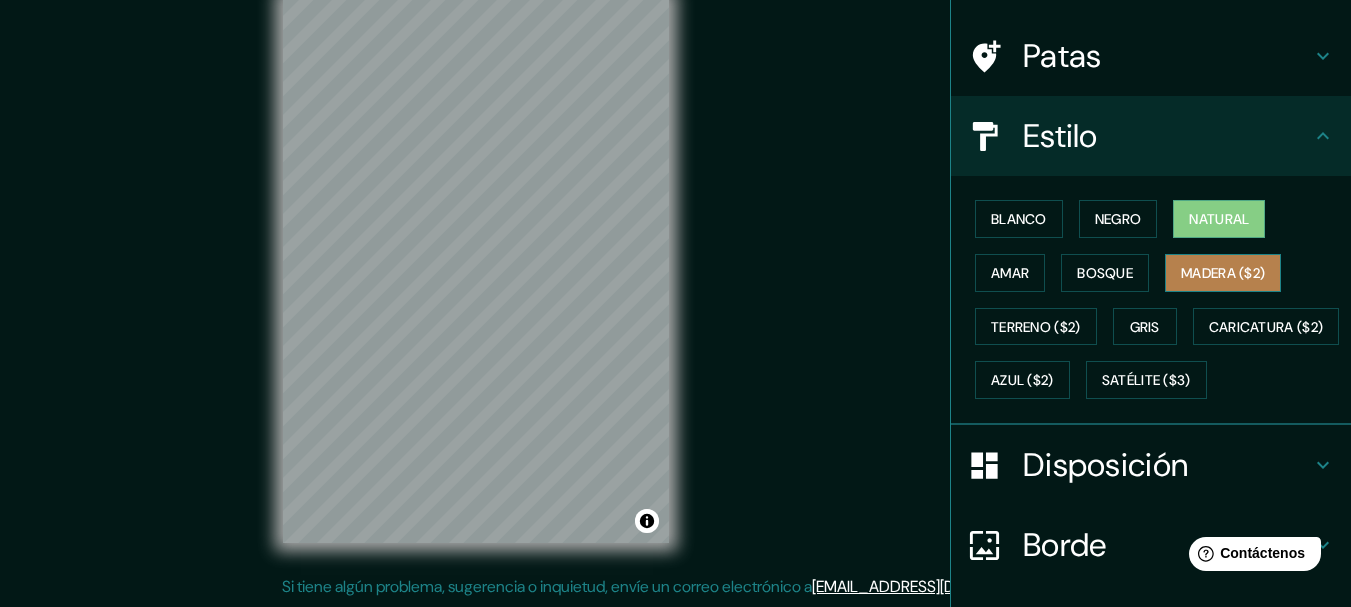 click on "Madera ($2)" at bounding box center [1223, 273] 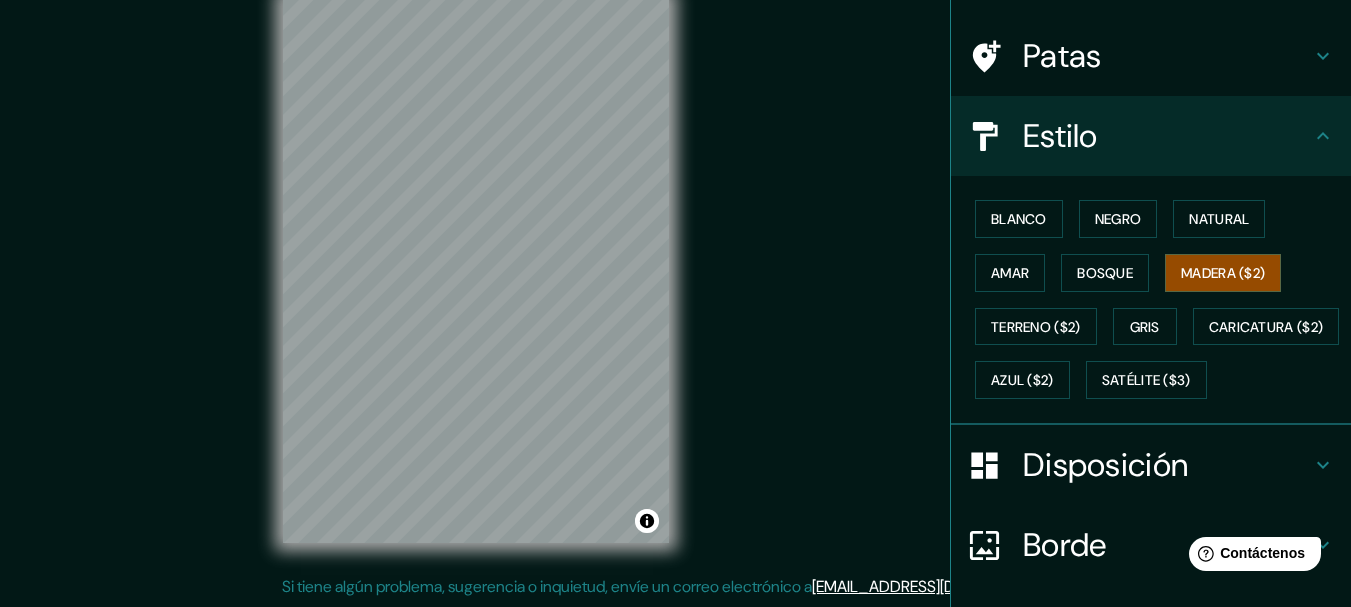 type 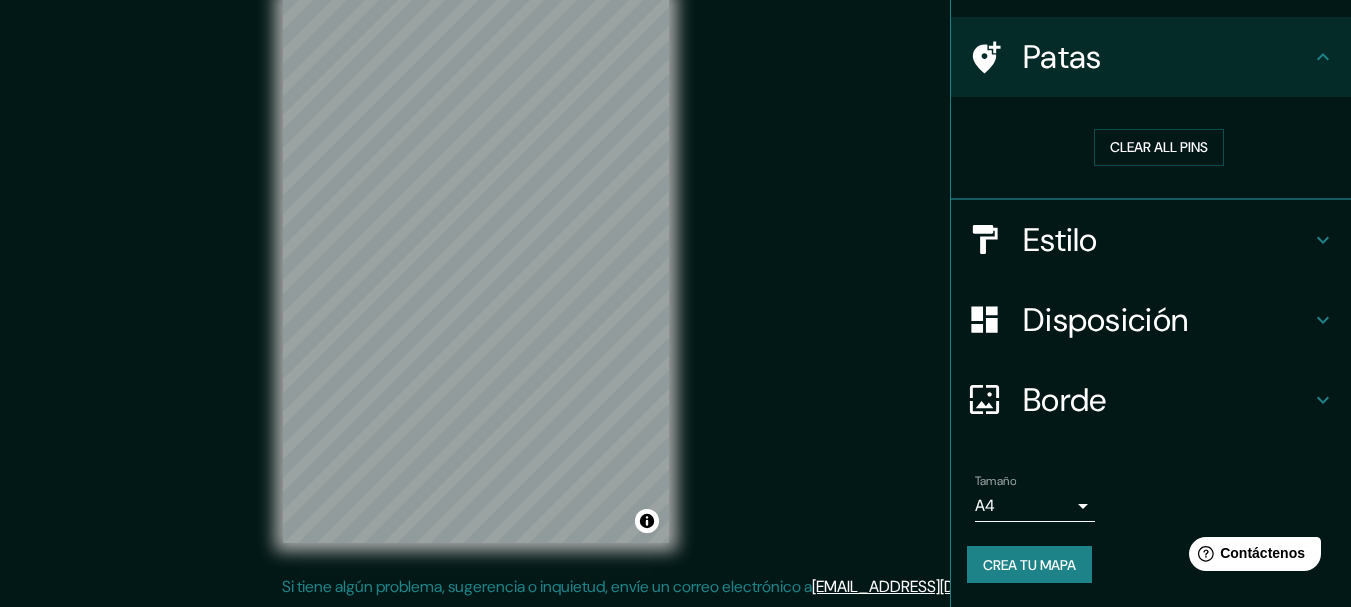 scroll, scrollTop: 0, scrollLeft: 0, axis: both 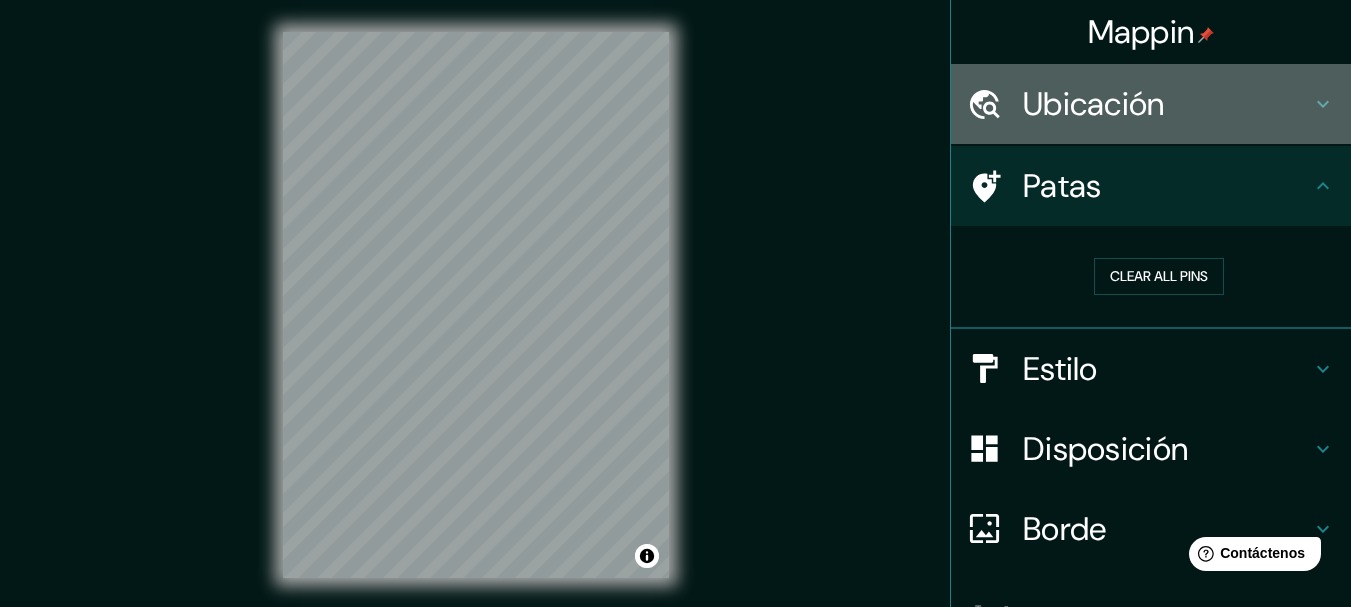 click 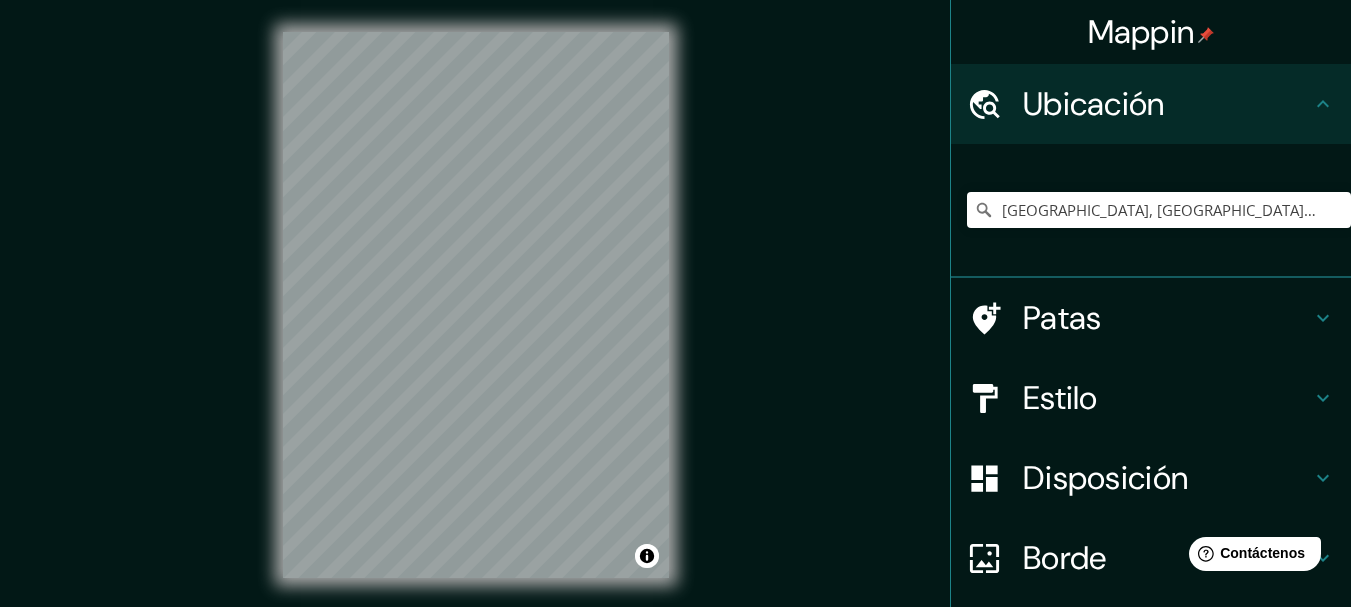 scroll, scrollTop: 159, scrollLeft: 0, axis: vertical 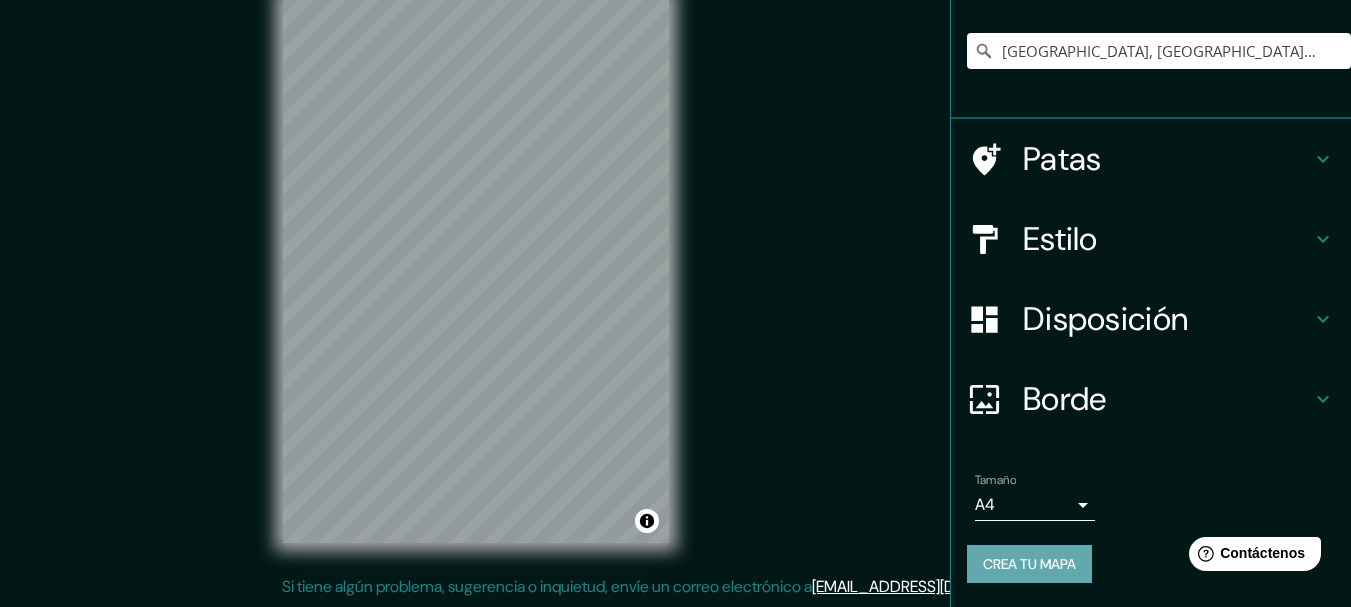 click on "Crea tu mapa" at bounding box center (1029, 564) 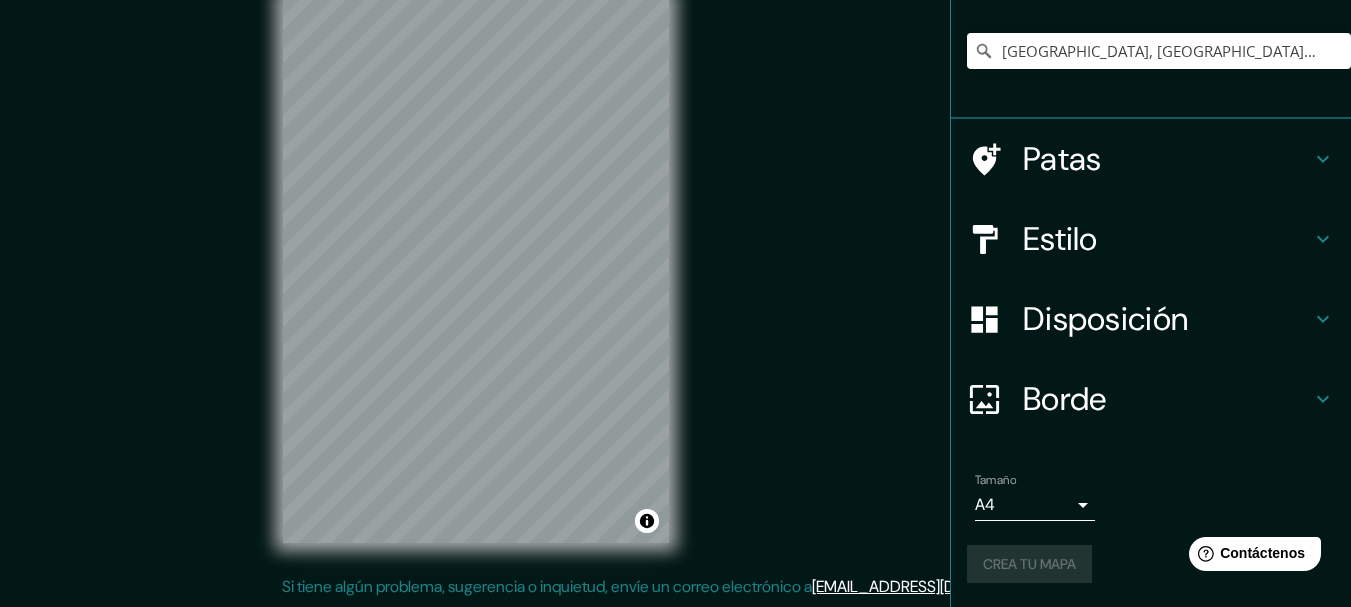 scroll, scrollTop: 0, scrollLeft: 0, axis: both 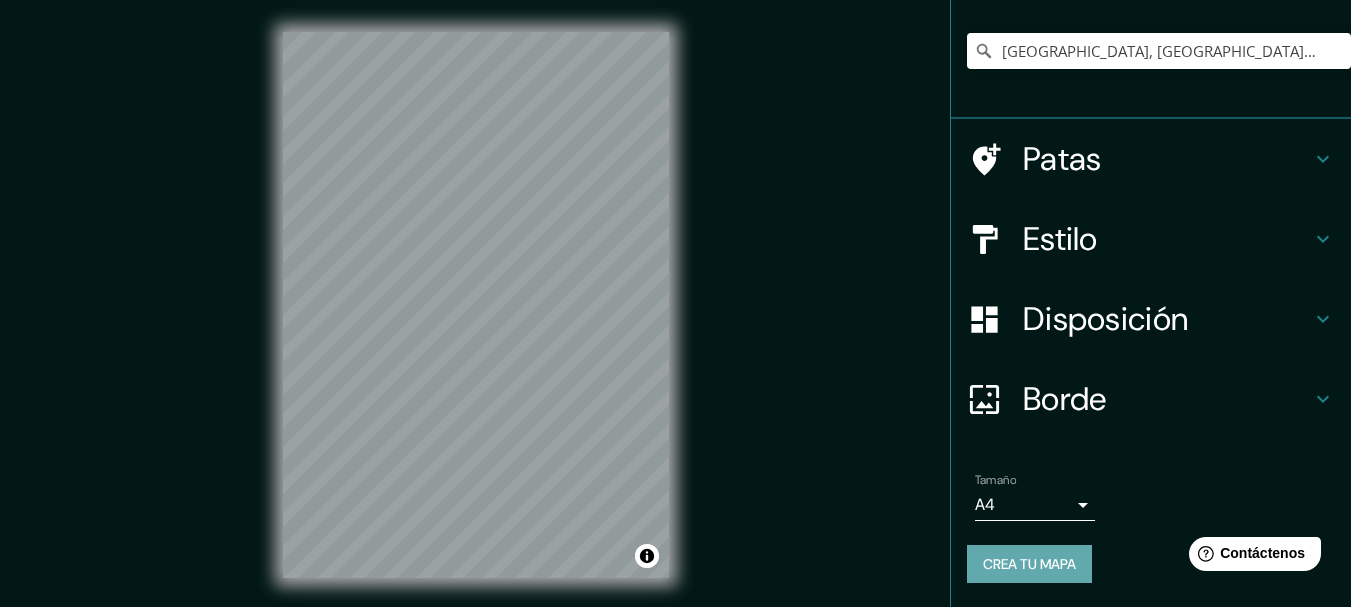 click on "Crea tu mapa" at bounding box center [1029, 564] 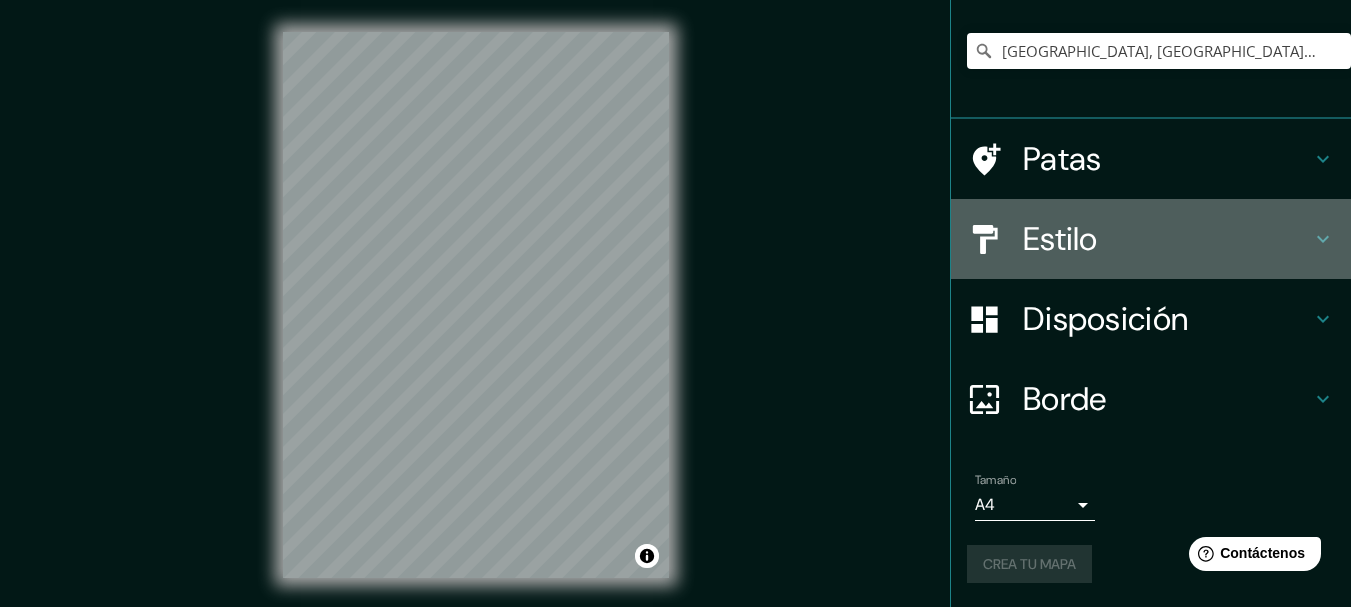 click 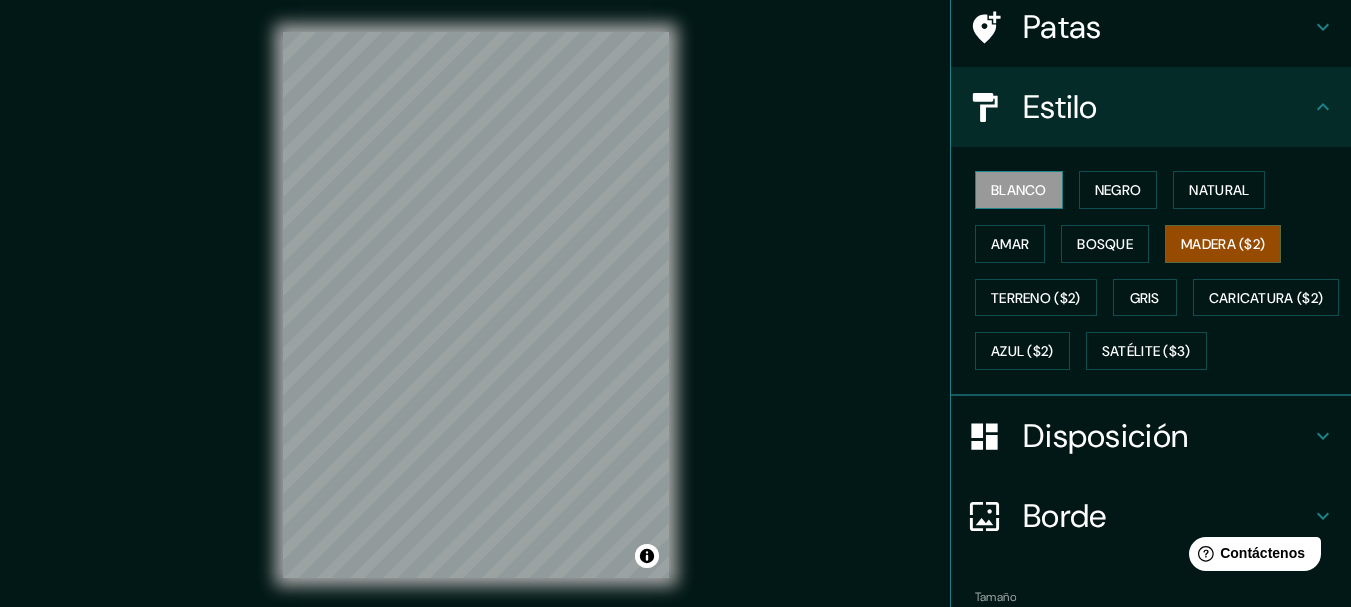 click on "Blanco" at bounding box center (1019, 190) 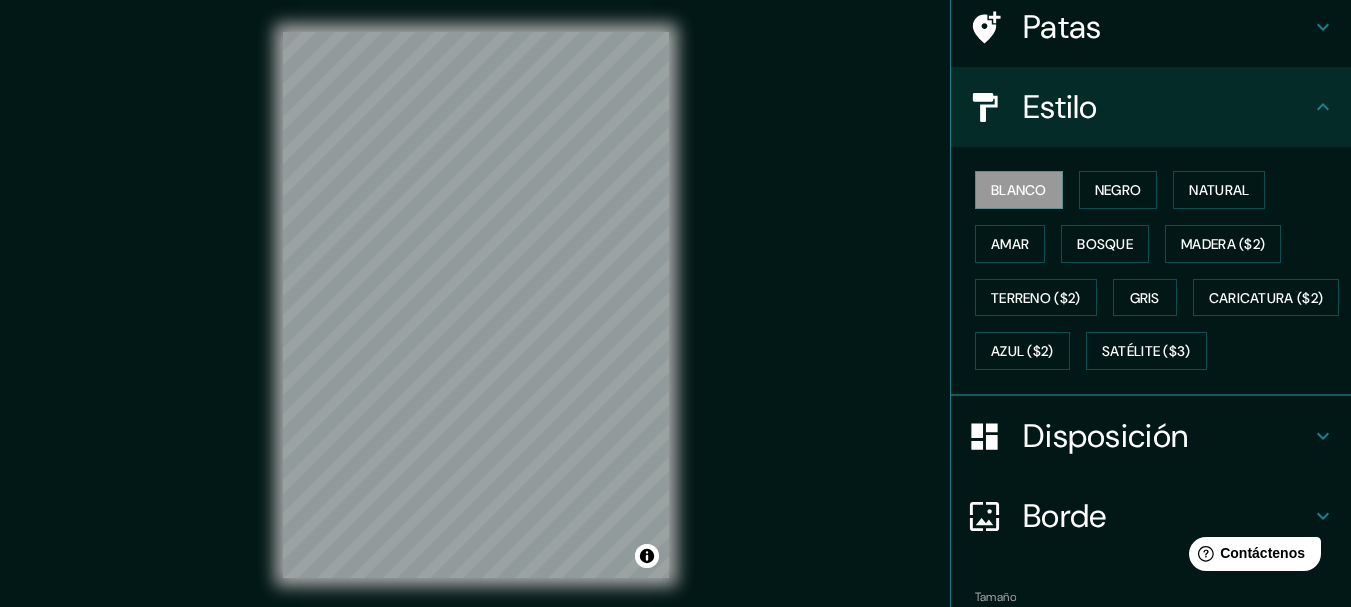 scroll, scrollTop: 329, scrollLeft: 0, axis: vertical 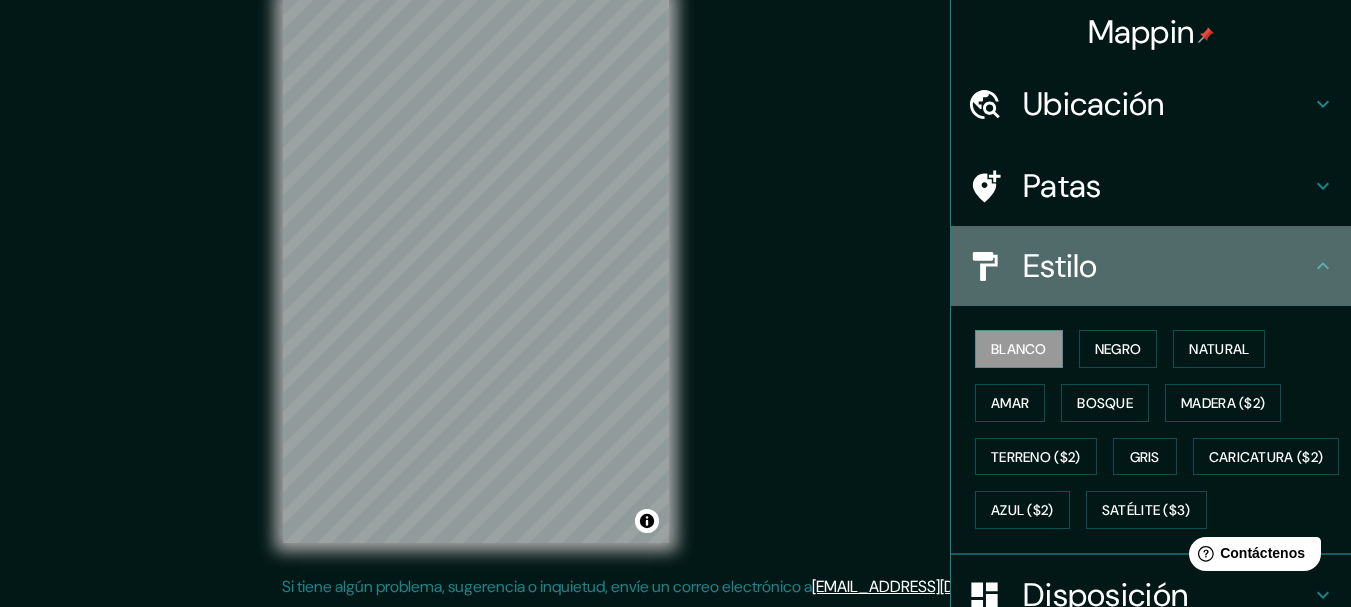 click 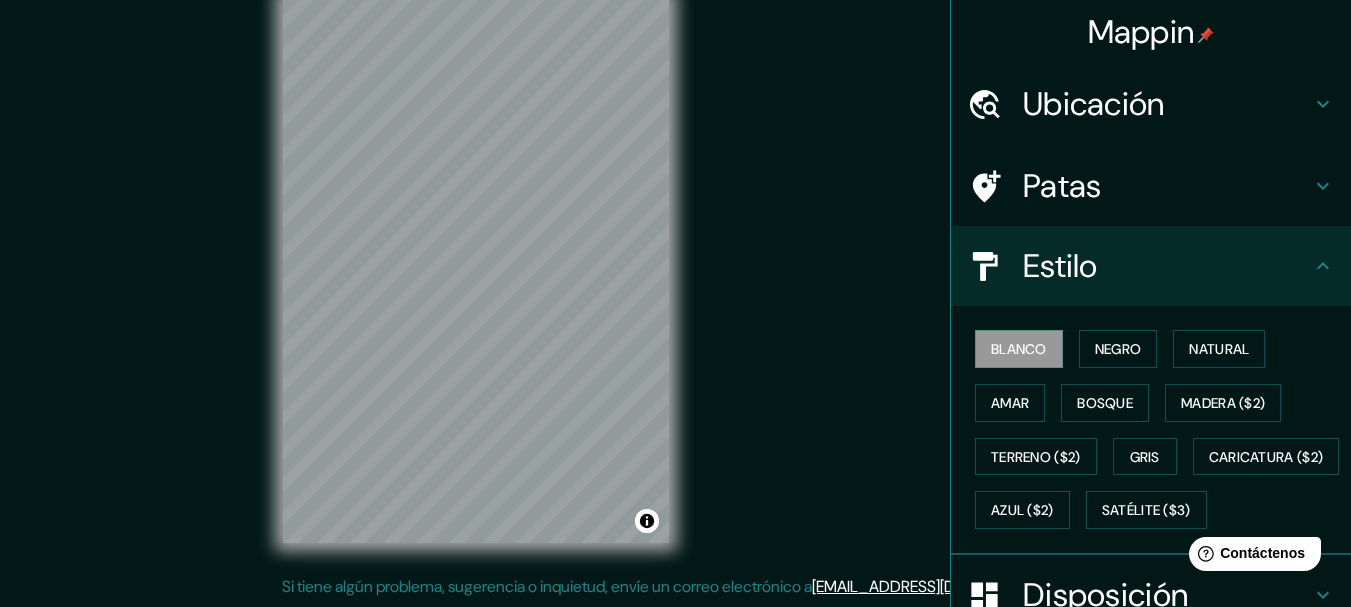 click 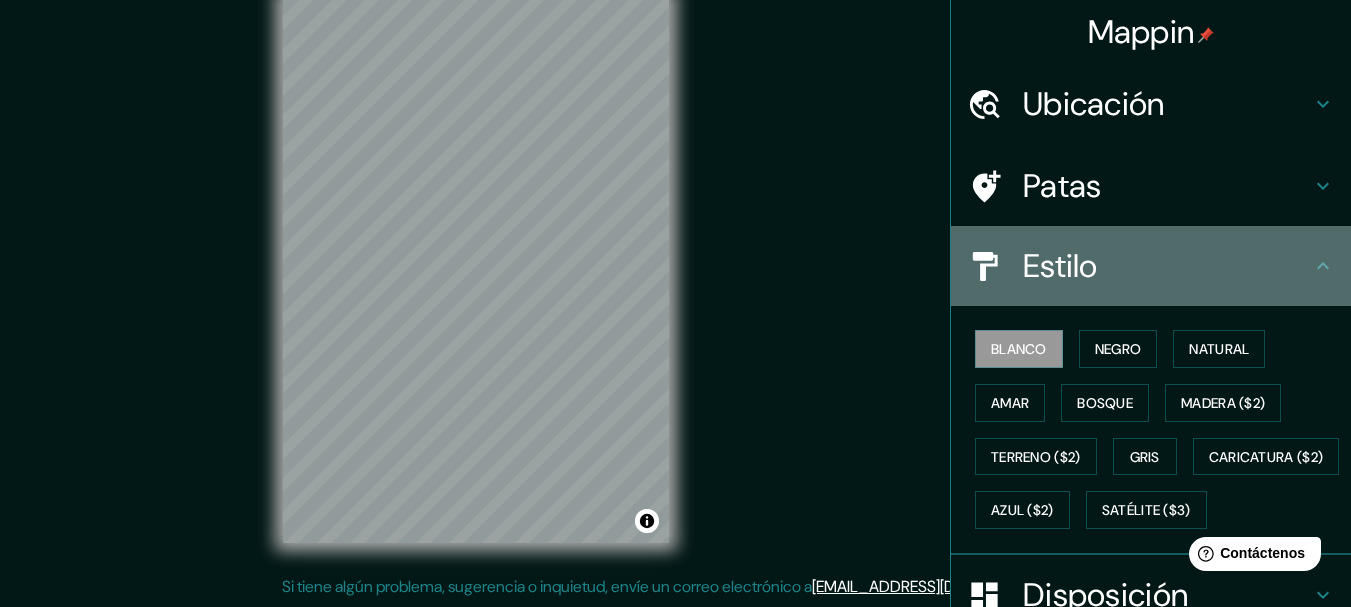 click 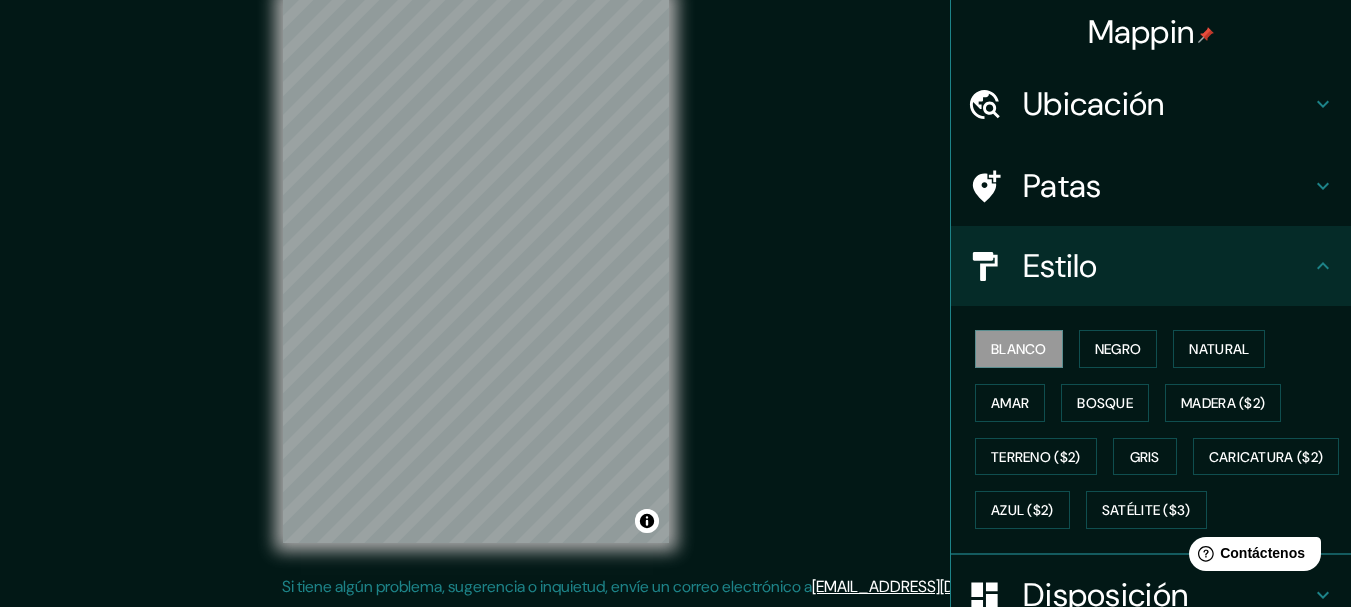 click 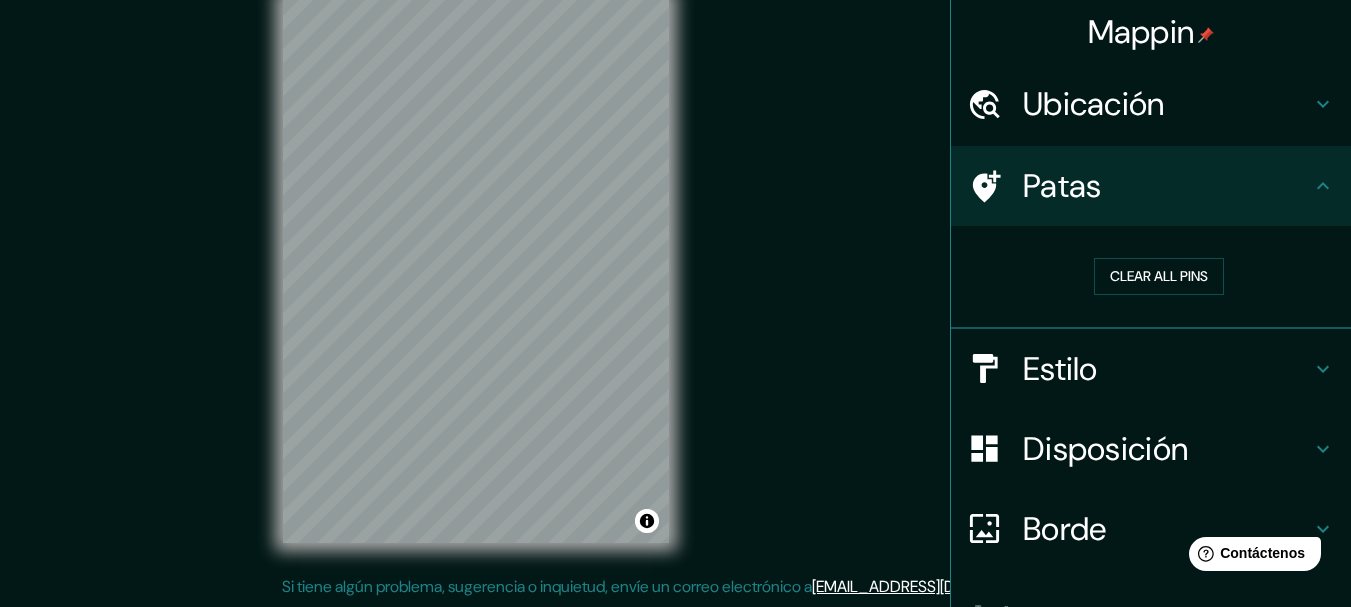 scroll, scrollTop: 129, scrollLeft: 0, axis: vertical 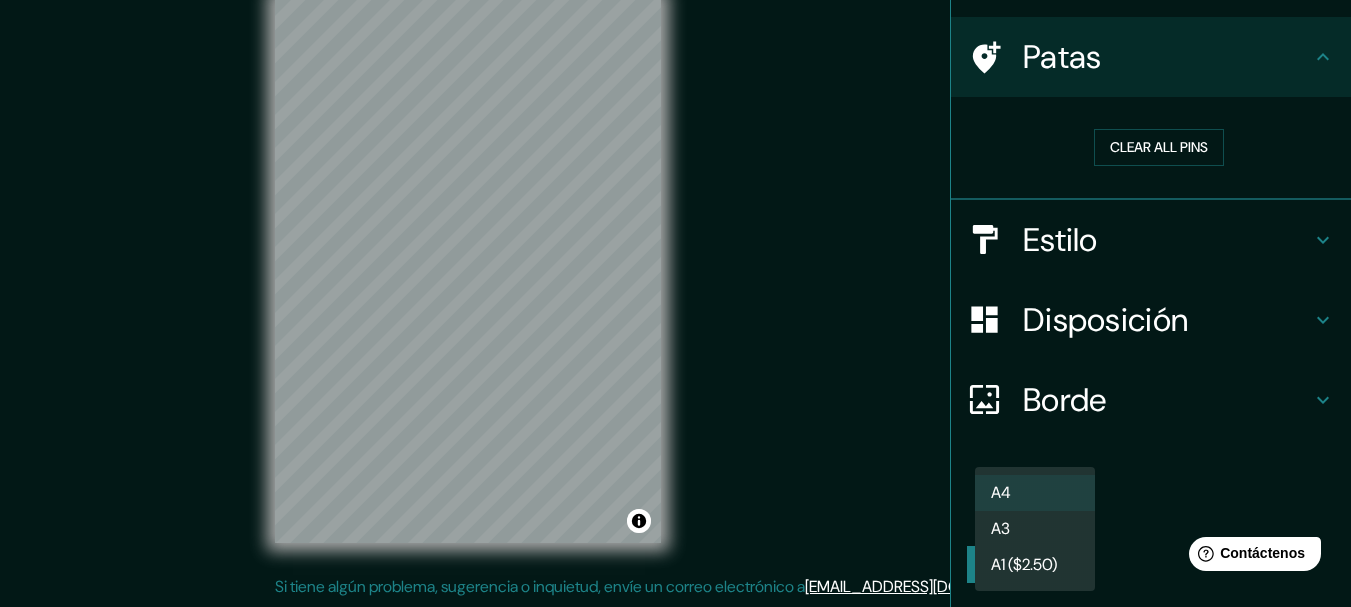 click on "Mappin Ubicación [GEOGRAPHIC_DATA], [GEOGRAPHIC_DATA], [GEOGRAPHIC_DATA] [GEOGRAPHIC_DATA]  [GEOGRAPHIC_DATA], [GEOGRAPHIC_DATA] [STREET_ADDRESS][PERSON_NAME] [STREET_ADDRESS] [STREET_ADDRESS][PERSON_NAME] [GEOGRAPHIC_DATA], [GEOGRAPHIC_DATA], B1984, [GEOGRAPHIC_DATA] Patas Clear all pins Estilo Disposición Borde Elige un borde.  Consejo  : puedes opacar las capas del marco para crear efectos geniales. Ninguno Simple Transparente Elegante Tamaño A4 single Crea tu mapa © Mapbox   © OpenStreetMap   Improve this map Si tiene algún problema, sugerencia o inquietud, envíe un correo electrónico a  [EMAIL_ADDRESS][DOMAIN_NAME]  .   . . Texto original Valora esta traducción Tu opinión servirá para ayudar a mejorar el Traductor de Google A4 A3 A1 ($2.50)" at bounding box center (675, 268) 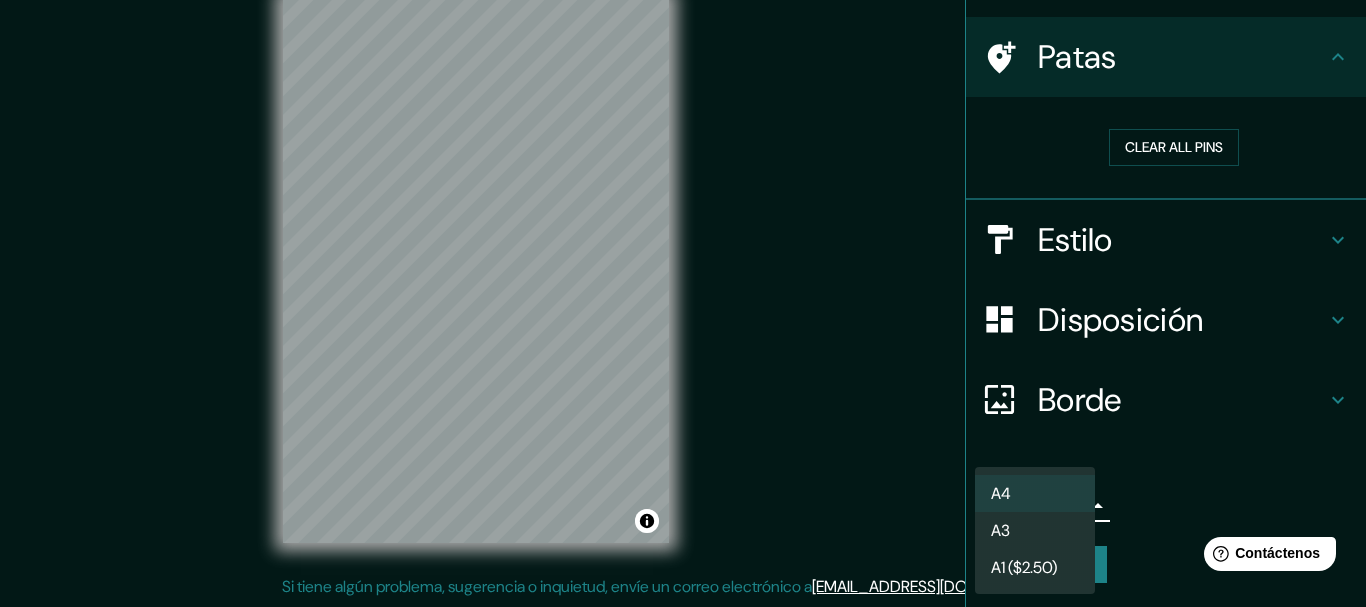 click on "A3" at bounding box center (1035, 530) 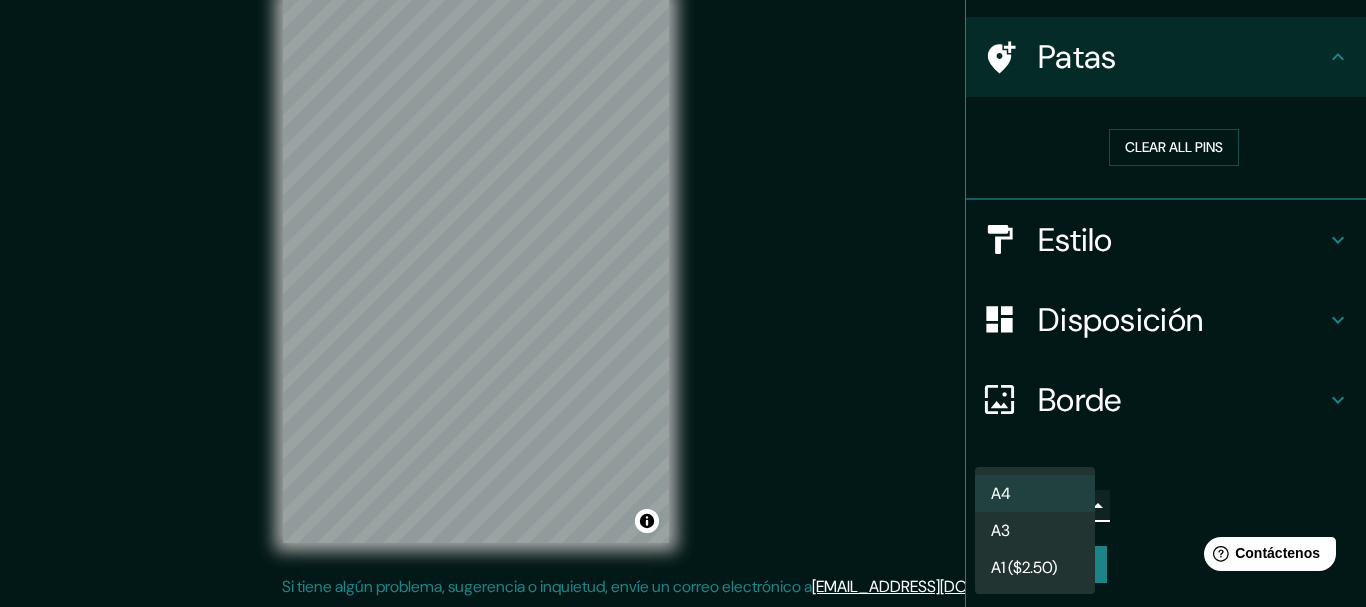 type on "a4" 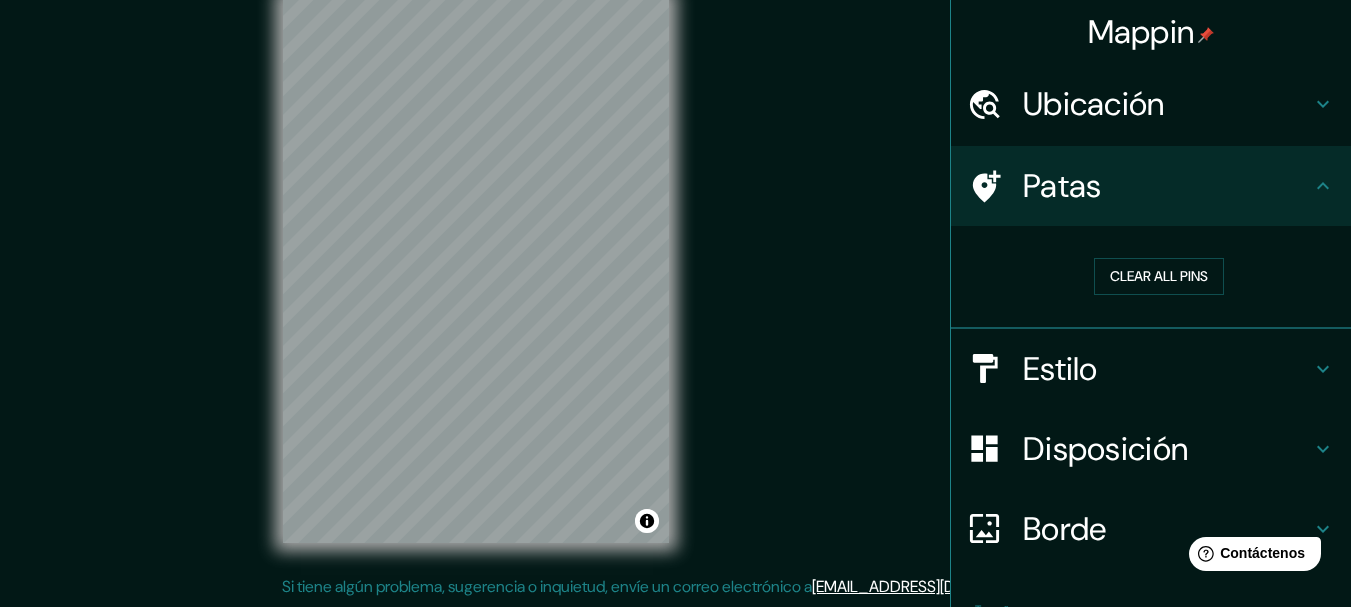 scroll, scrollTop: 129, scrollLeft: 0, axis: vertical 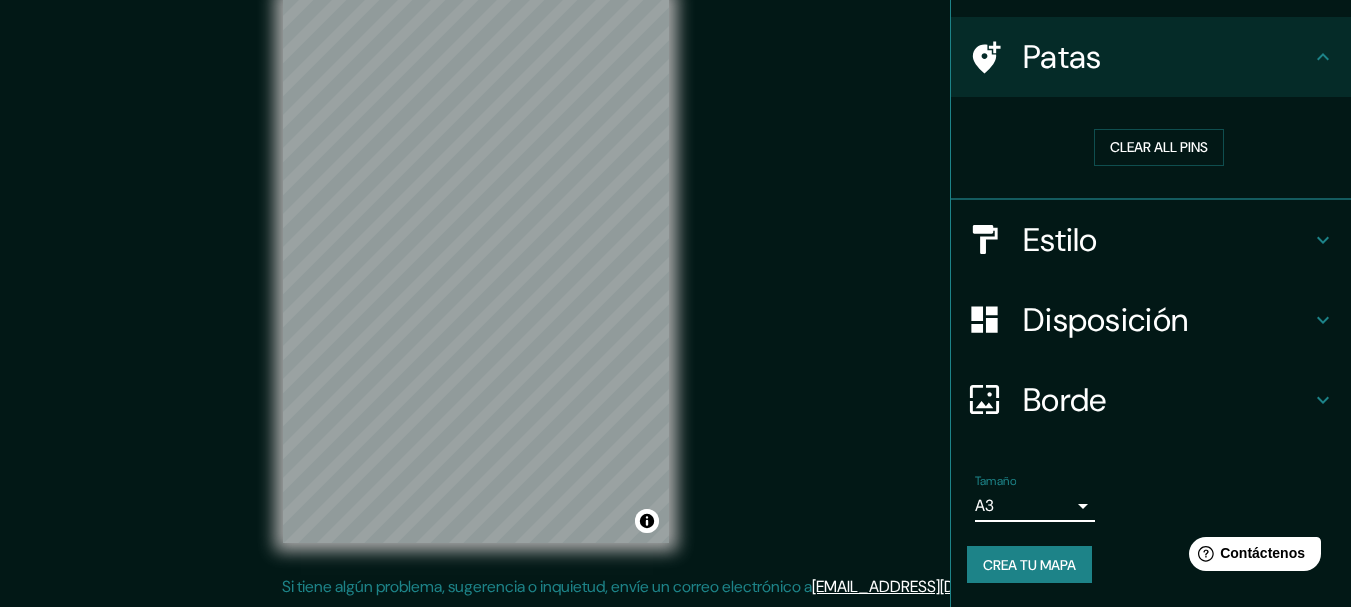 click on "Crea tu mapa" at bounding box center [1029, 565] 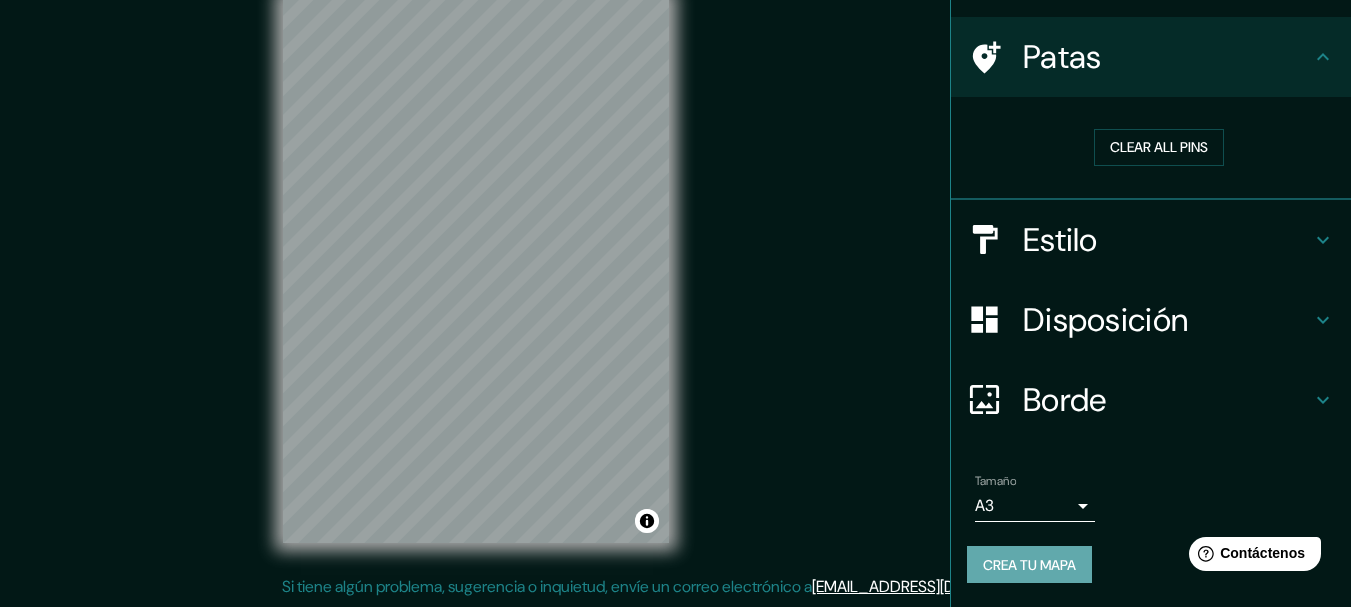 click on "Crea tu mapa" at bounding box center [1029, 565] 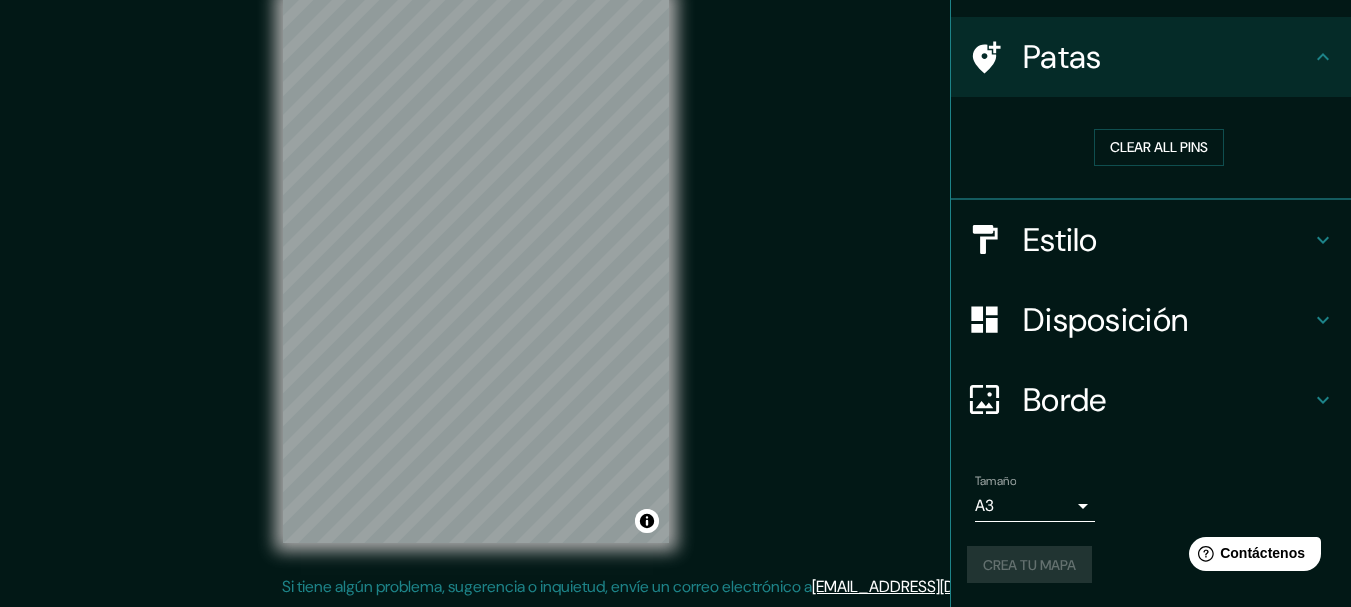 click on "Crea tu mapa" at bounding box center (1151, 565) 